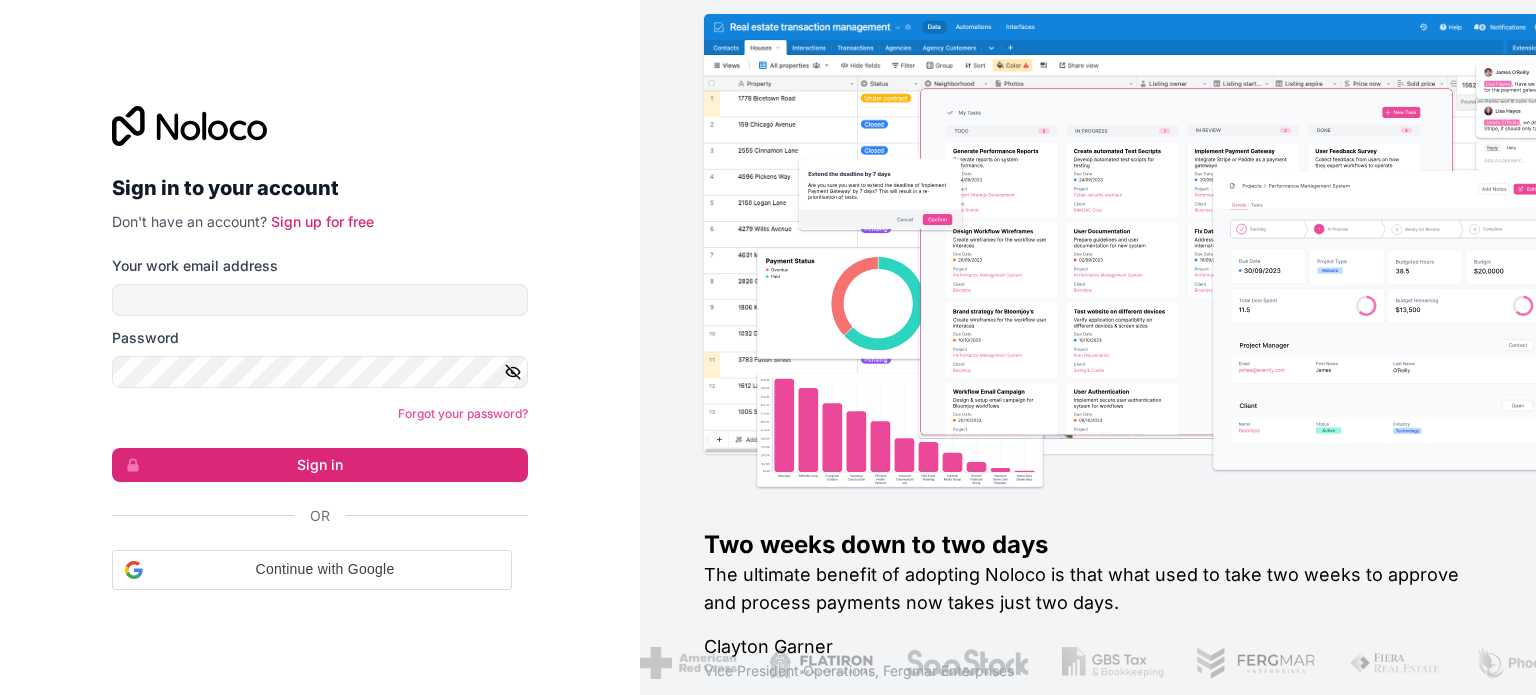 scroll, scrollTop: 0, scrollLeft: 0, axis: both 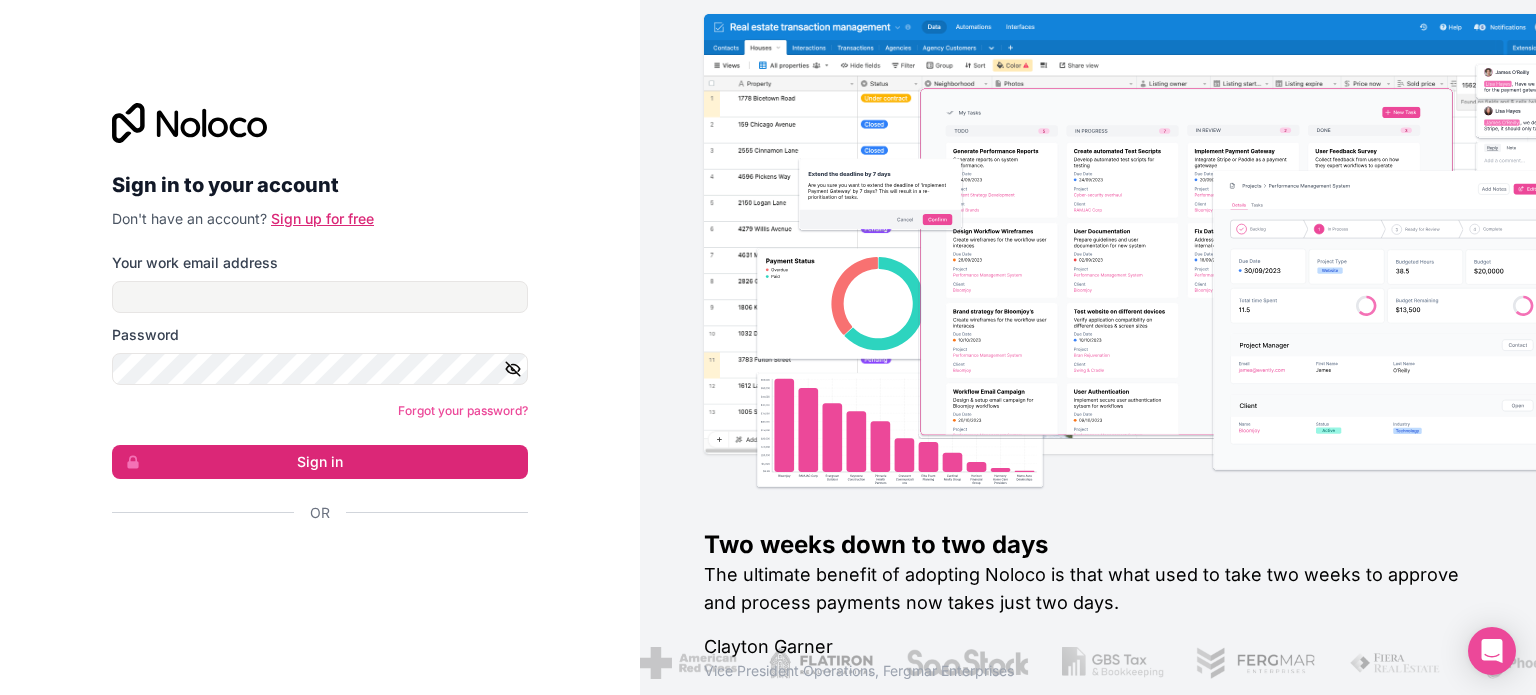 click on "Sign up for free" at bounding box center (322, 218) 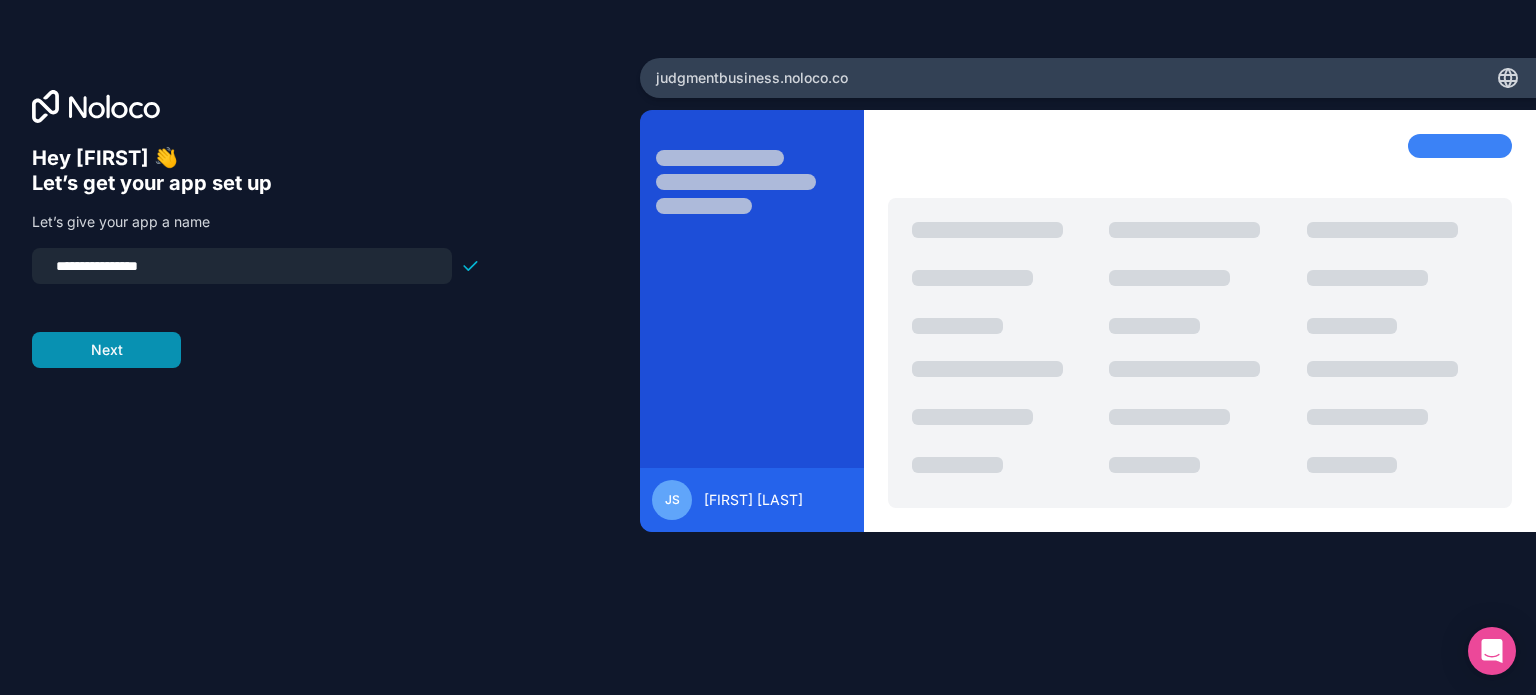 click on "Next" at bounding box center [106, 350] 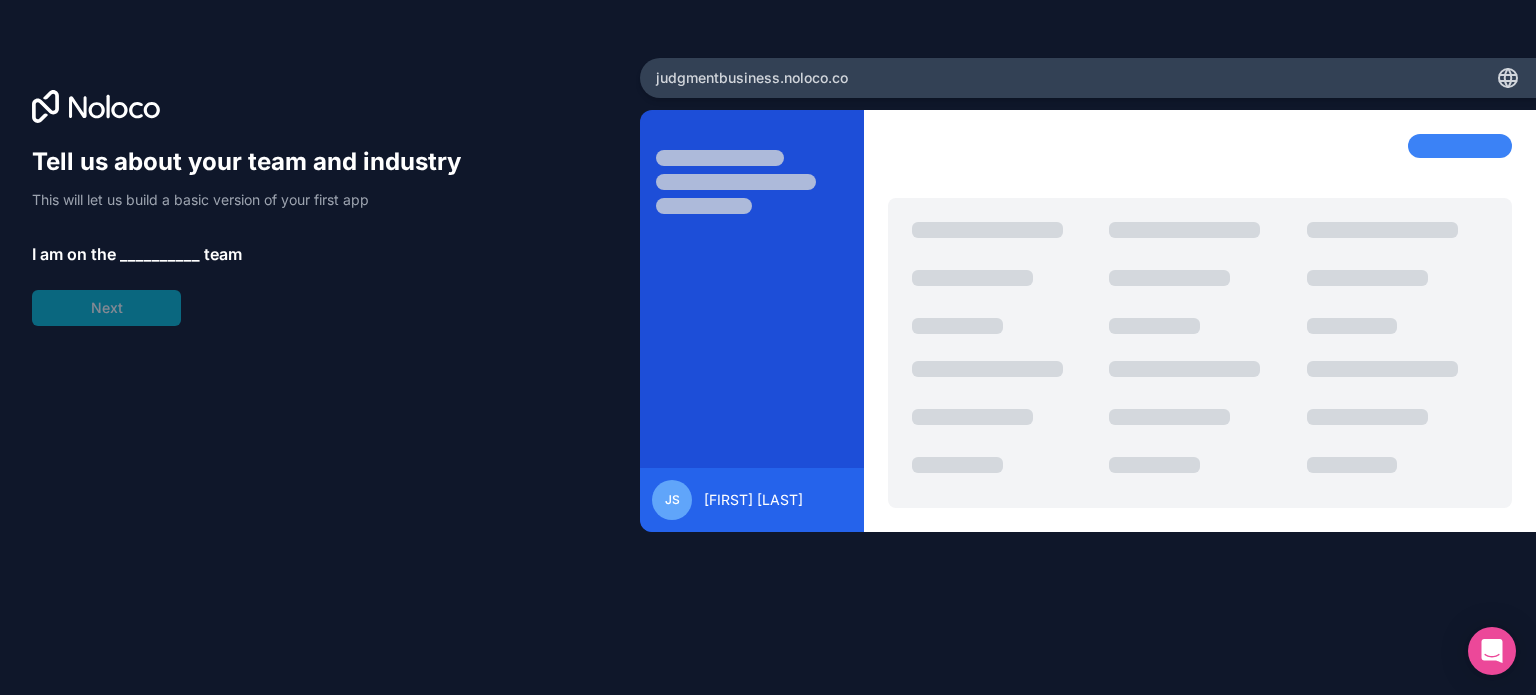 click on "__________" at bounding box center [160, 254] 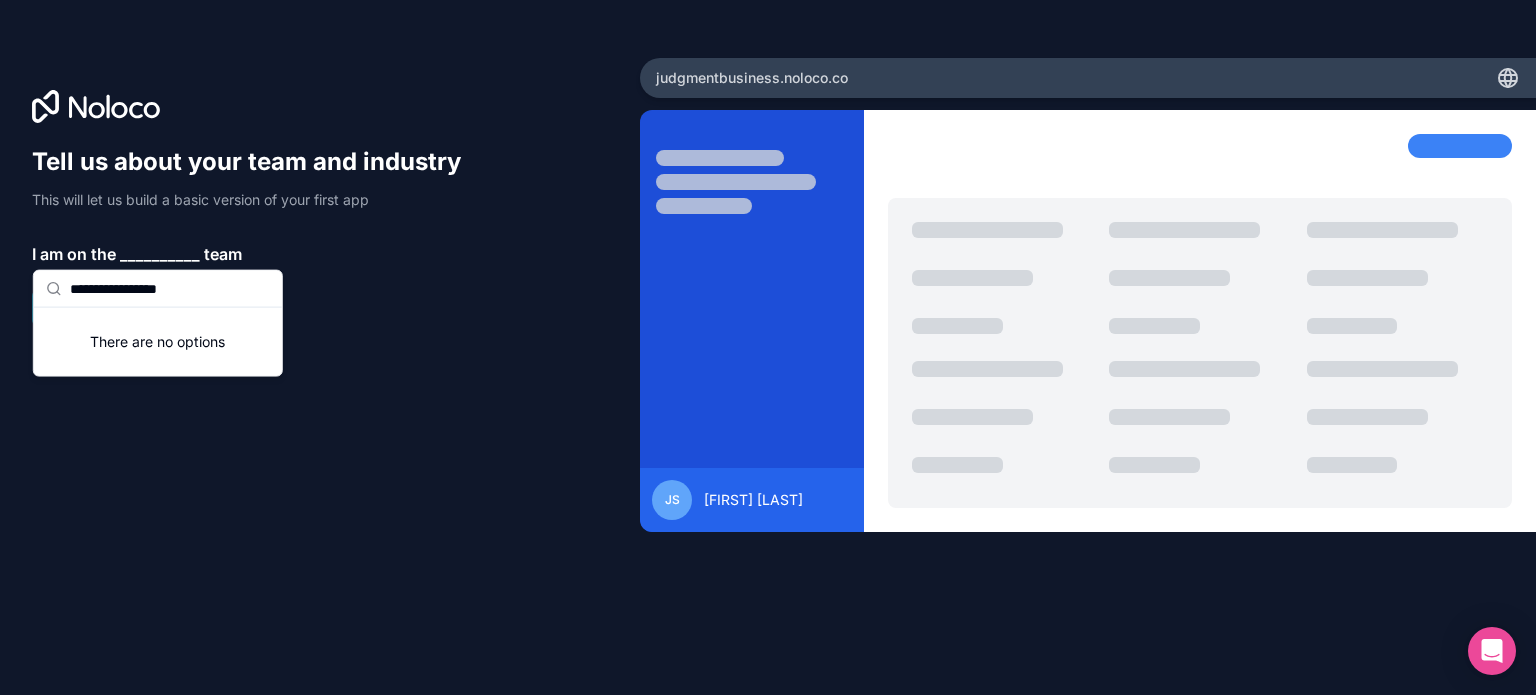 click on "**********" at bounding box center [170, 289] 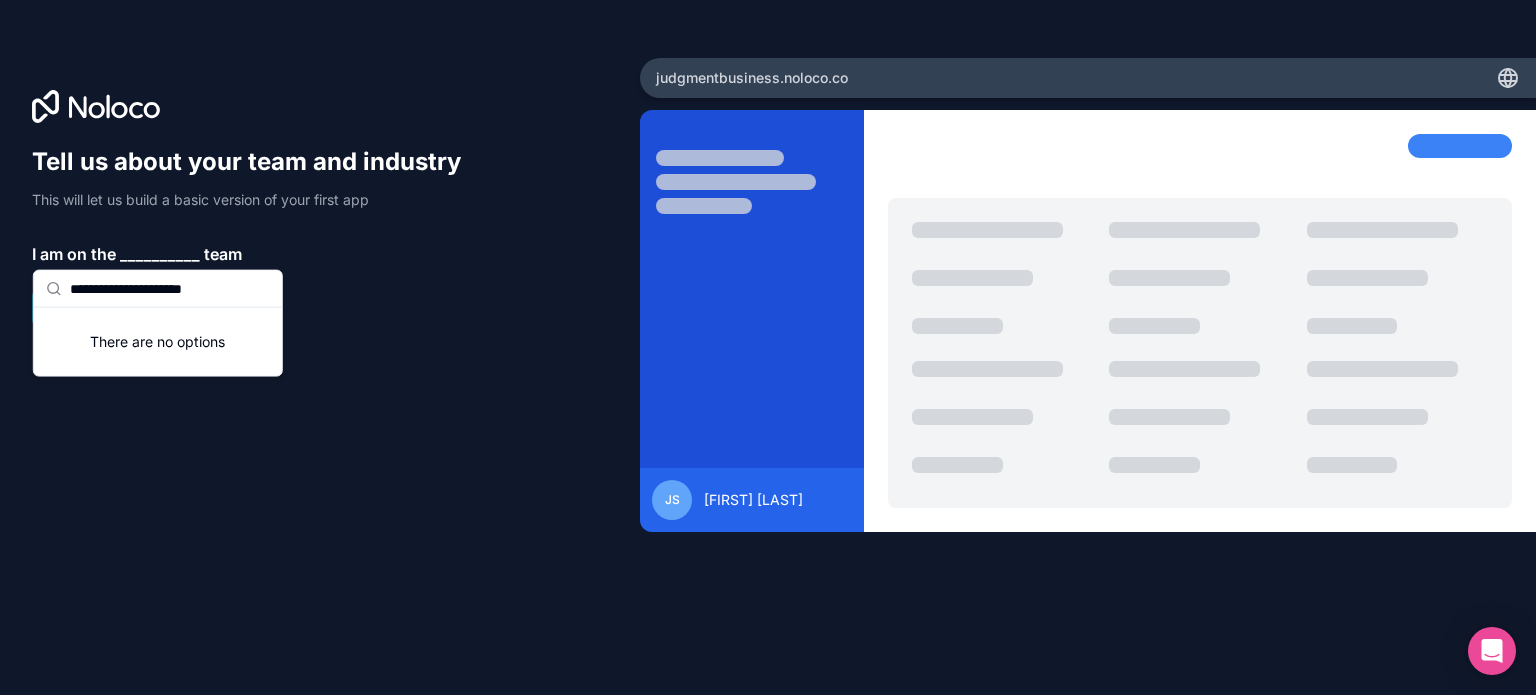 type on "**********" 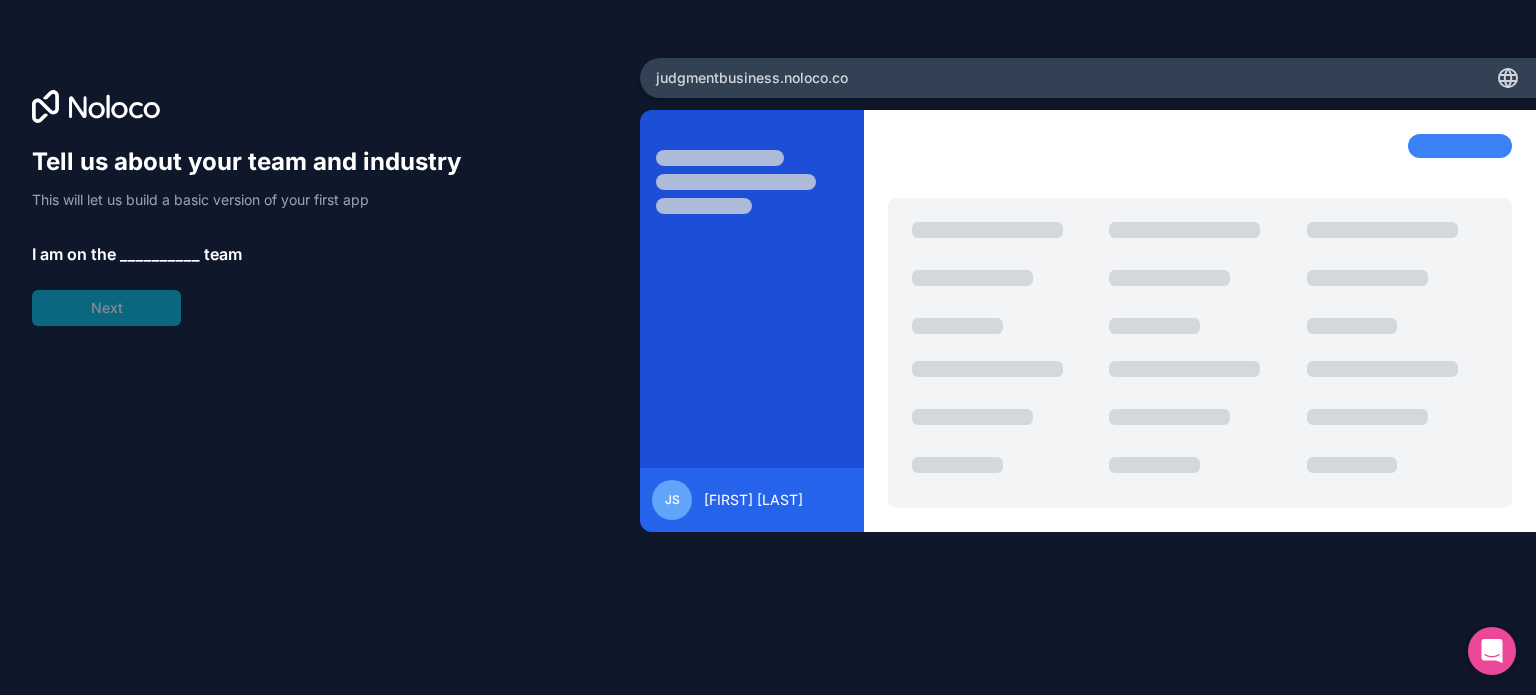 click on "__________" at bounding box center (160, 254) 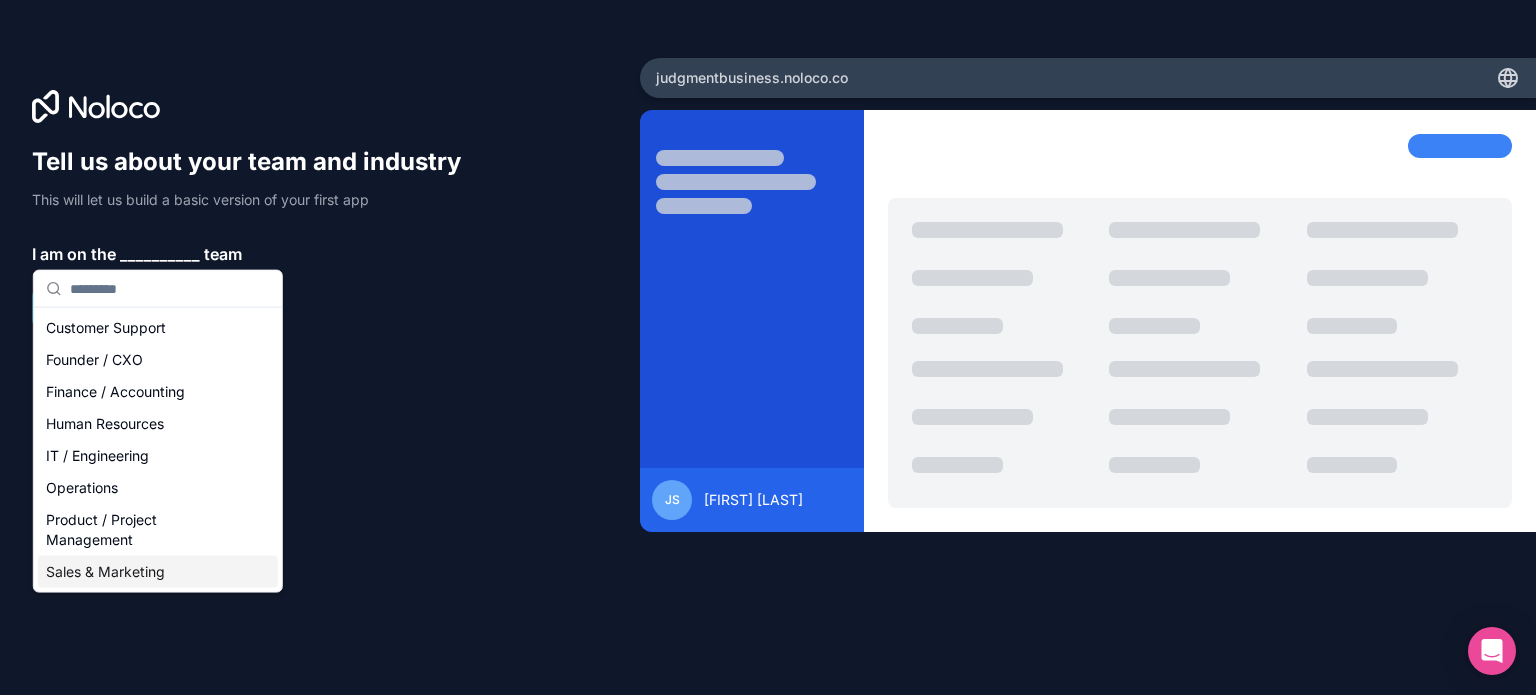 click on "Sales & Marketing" at bounding box center [158, 572] 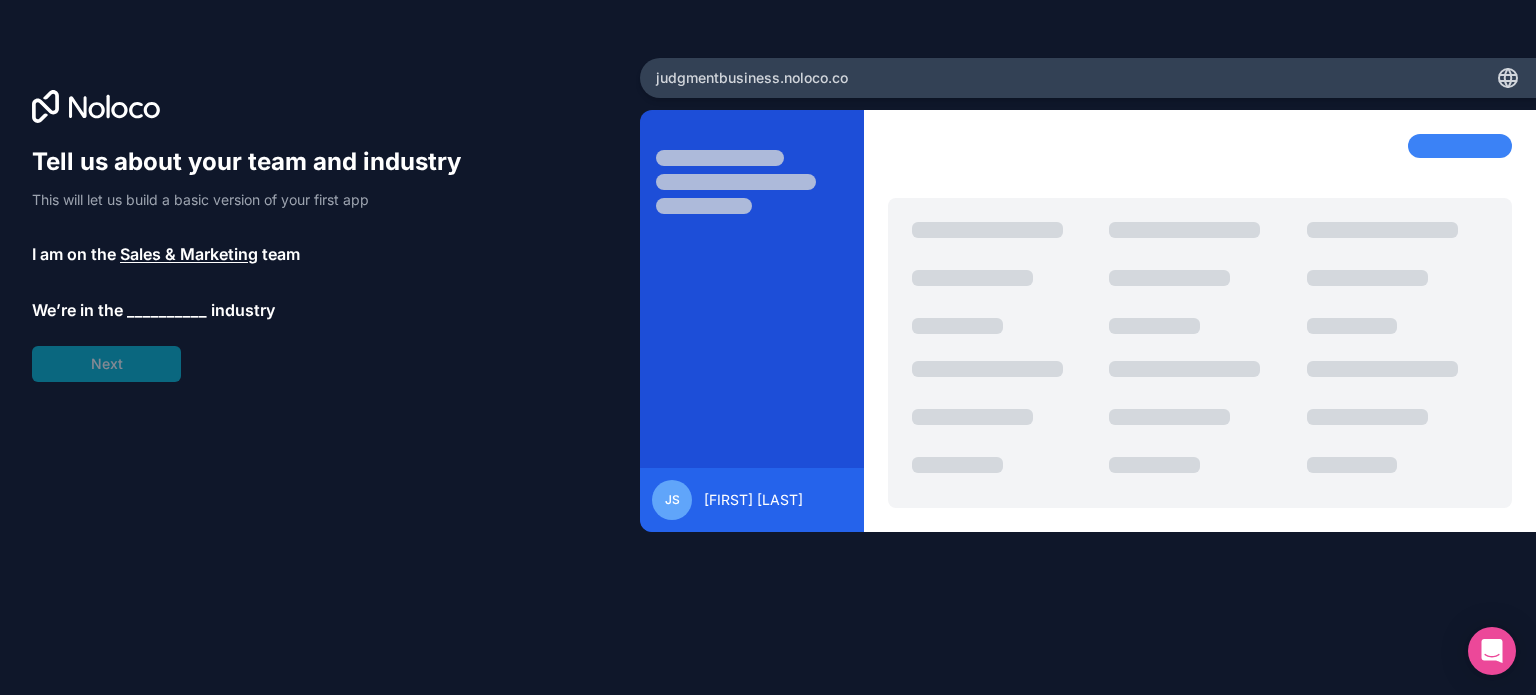 click on "__________" at bounding box center [167, 310] 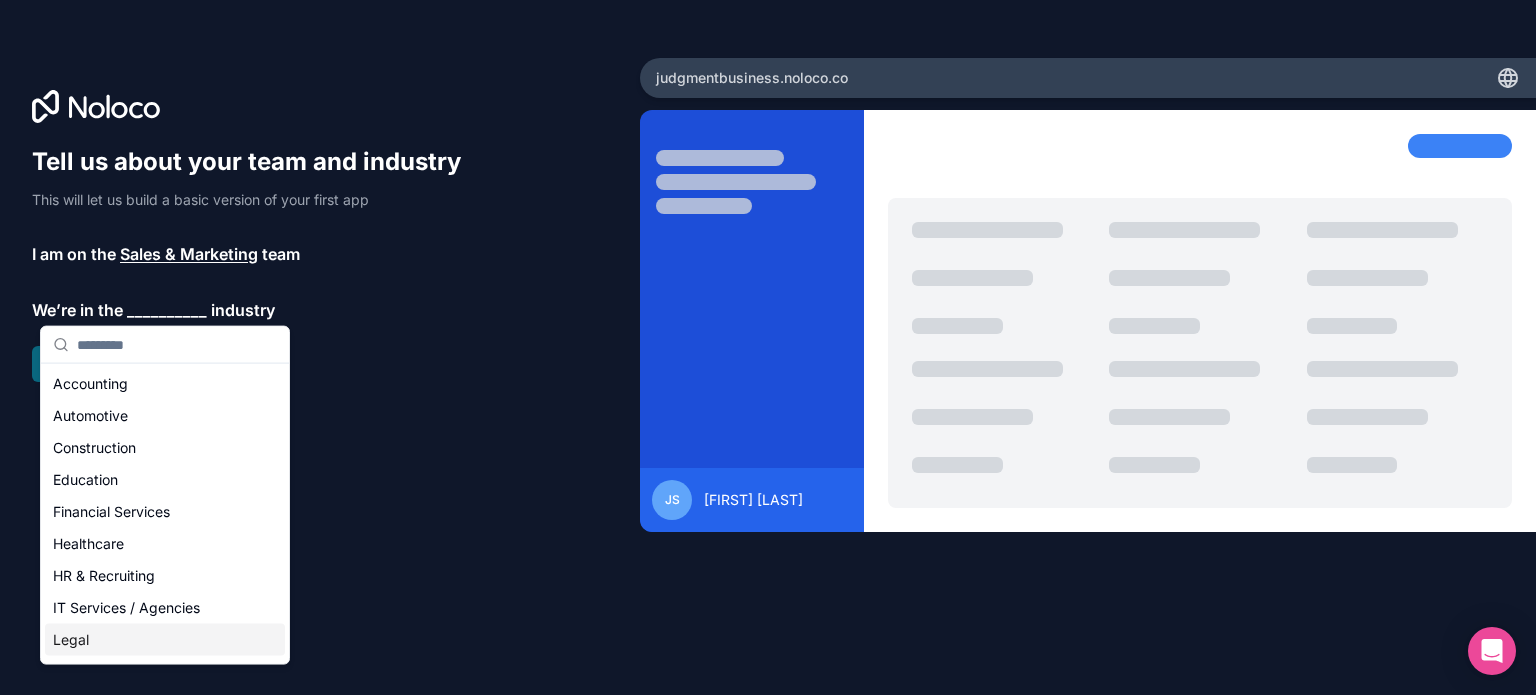 click on "Legal" at bounding box center [165, 640] 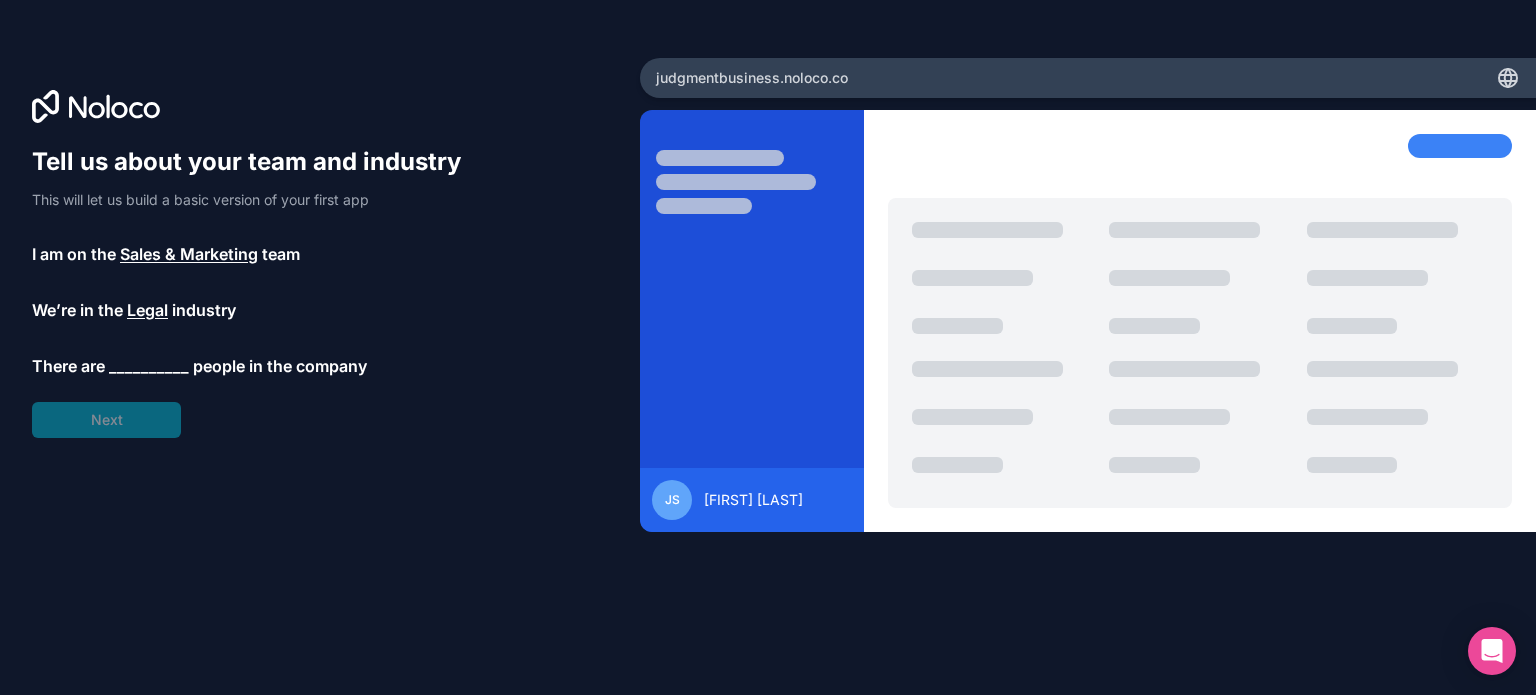 click on "__________" at bounding box center [149, 366] 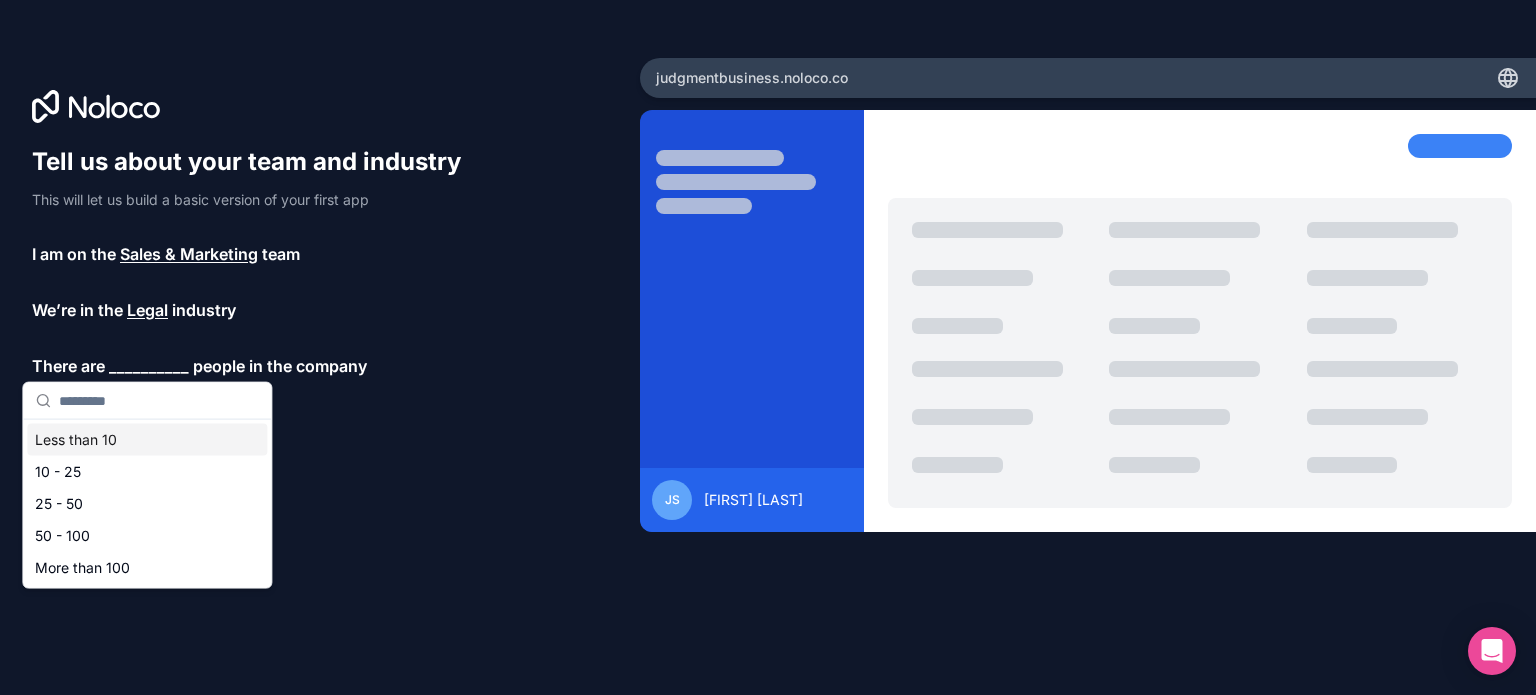click on "Less than 10" at bounding box center [147, 440] 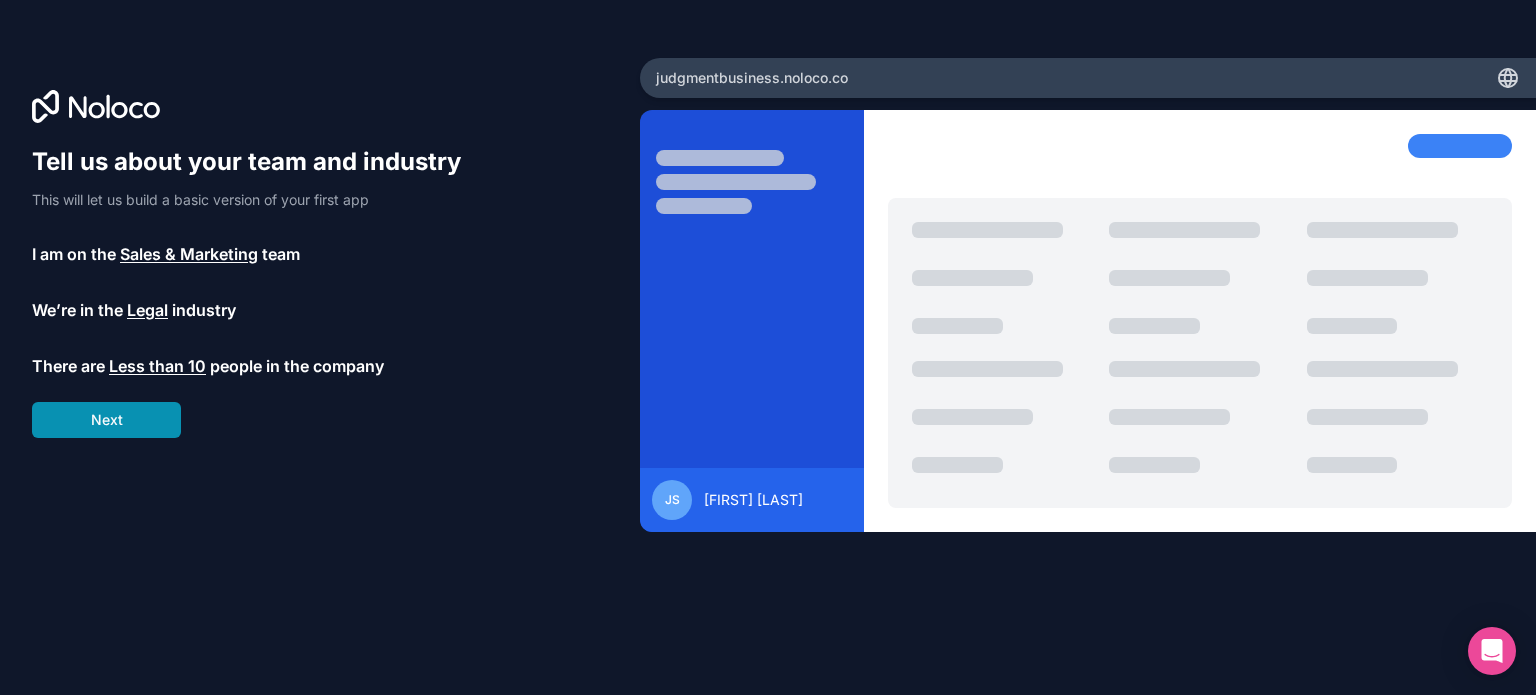 click on "Next" at bounding box center (106, 420) 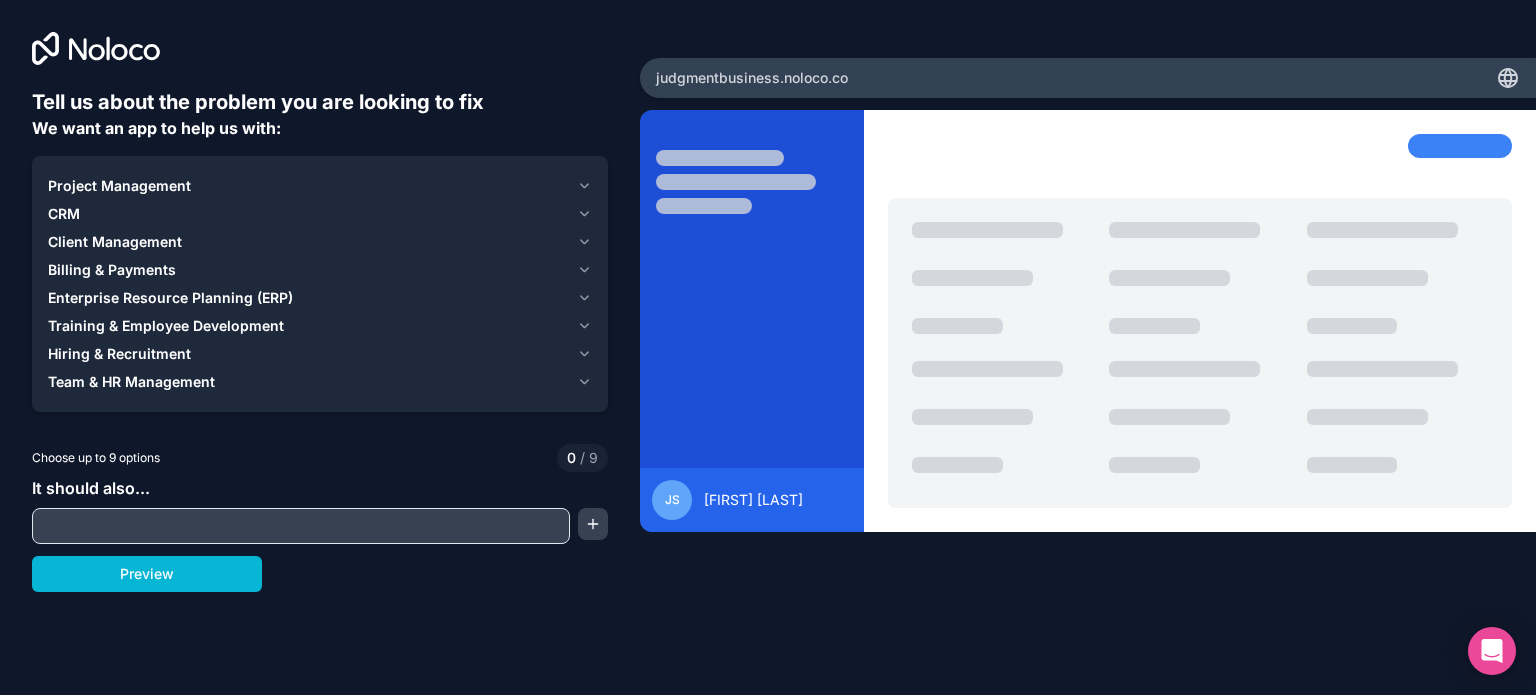 click on "Project Management" at bounding box center (308, 186) 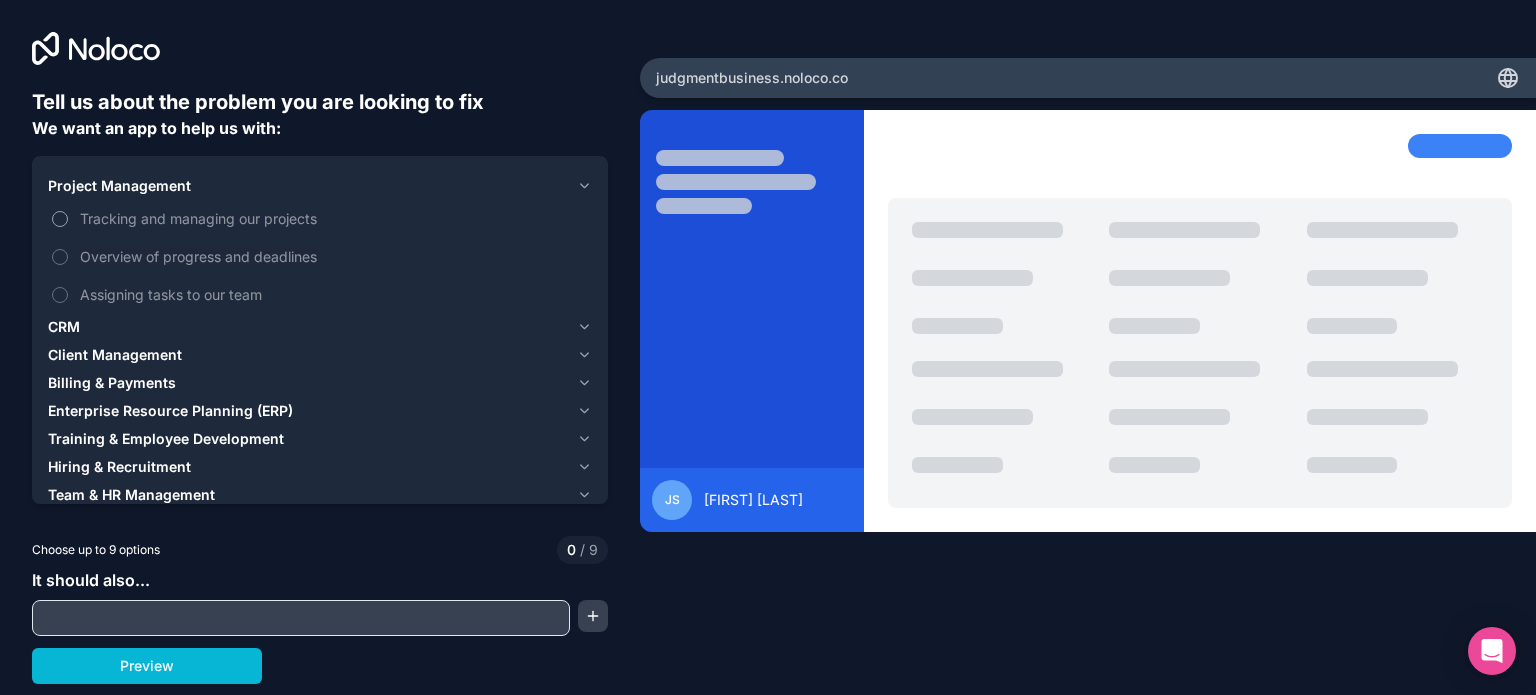 click on "Tracking and managing our projects" at bounding box center [334, 218] 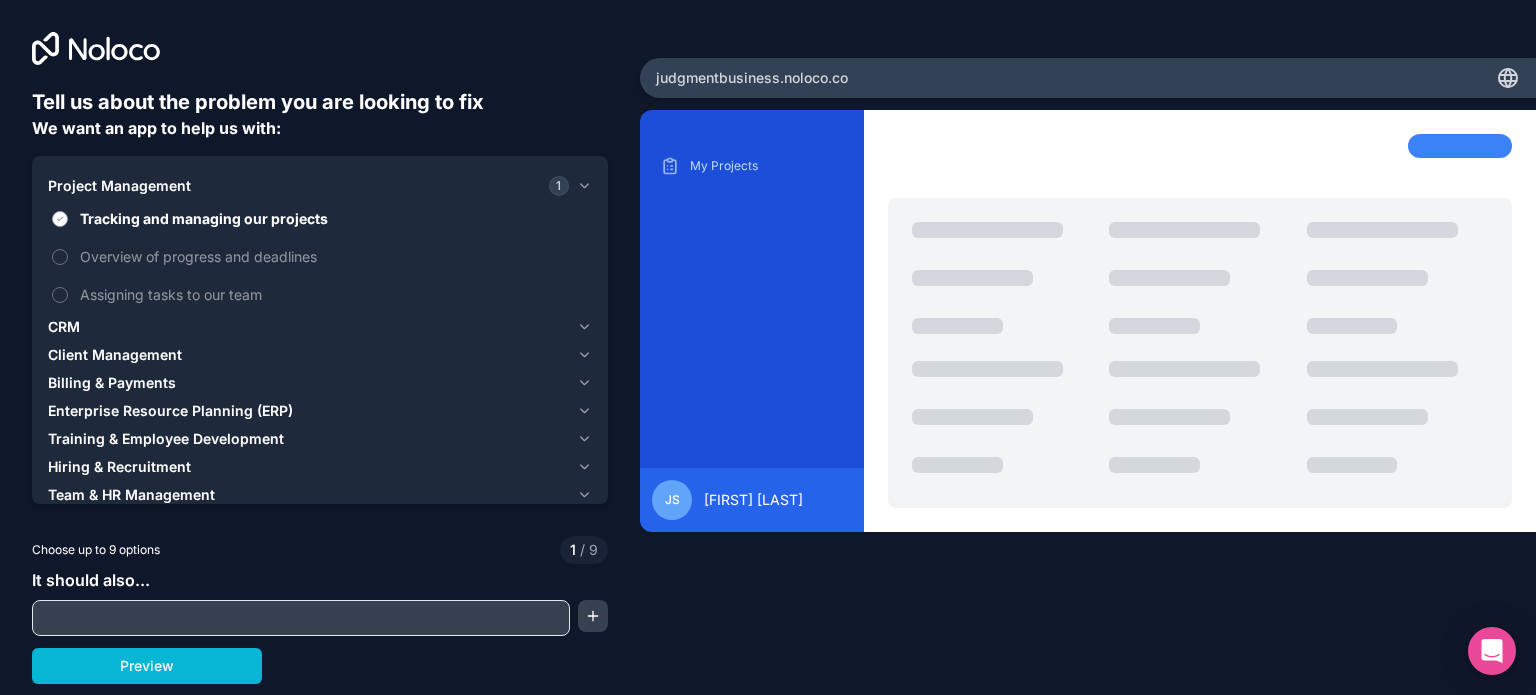 click on "Tracking and managing our projects" at bounding box center (334, 218) 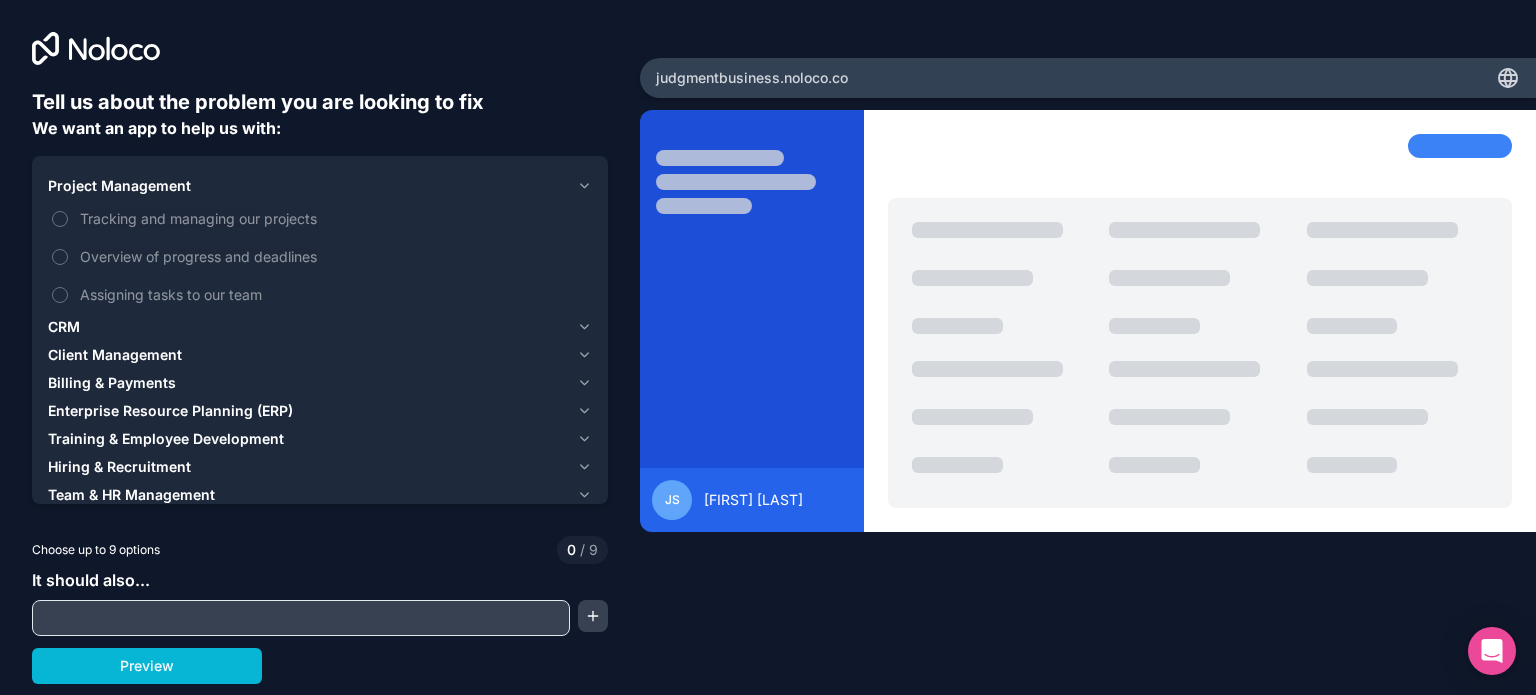 click on "Project Management" at bounding box center (308, 186) 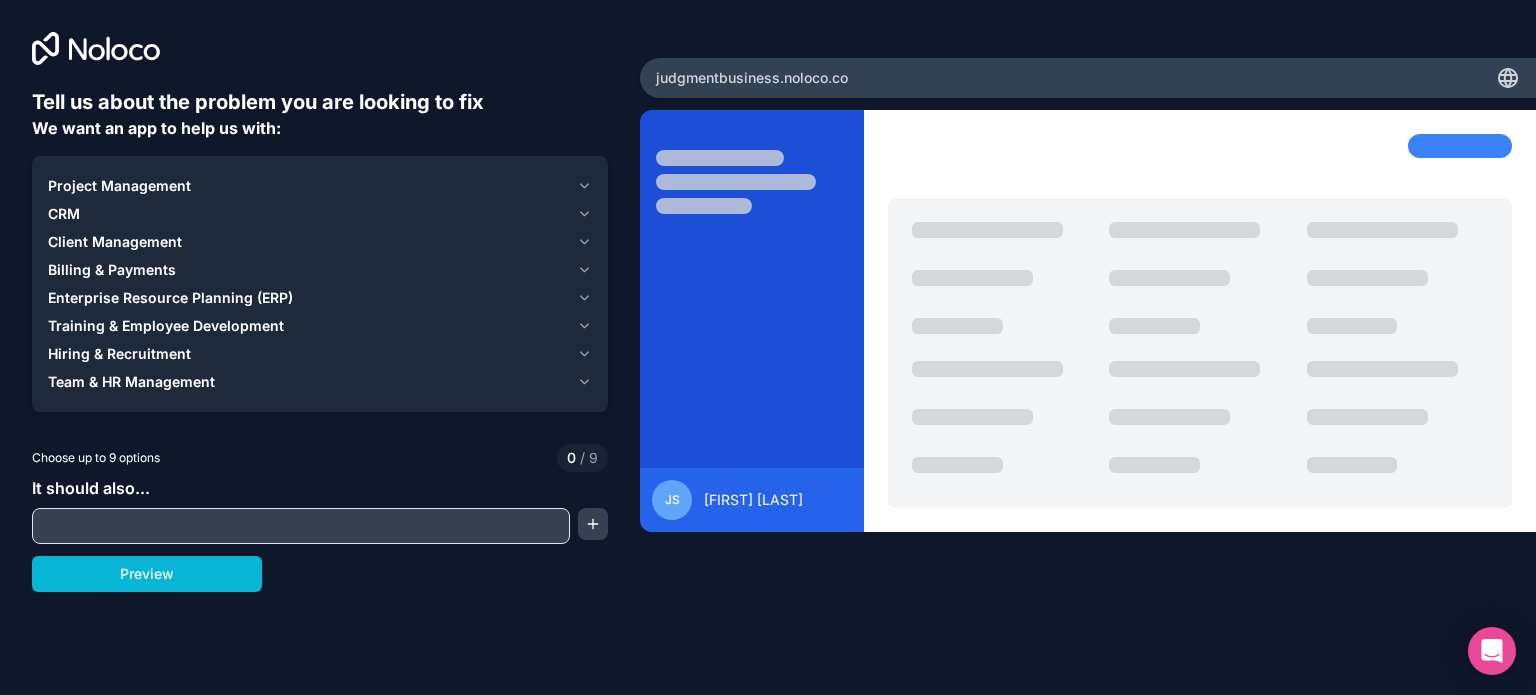 click on "CRM" at bounding box center [308, 214] 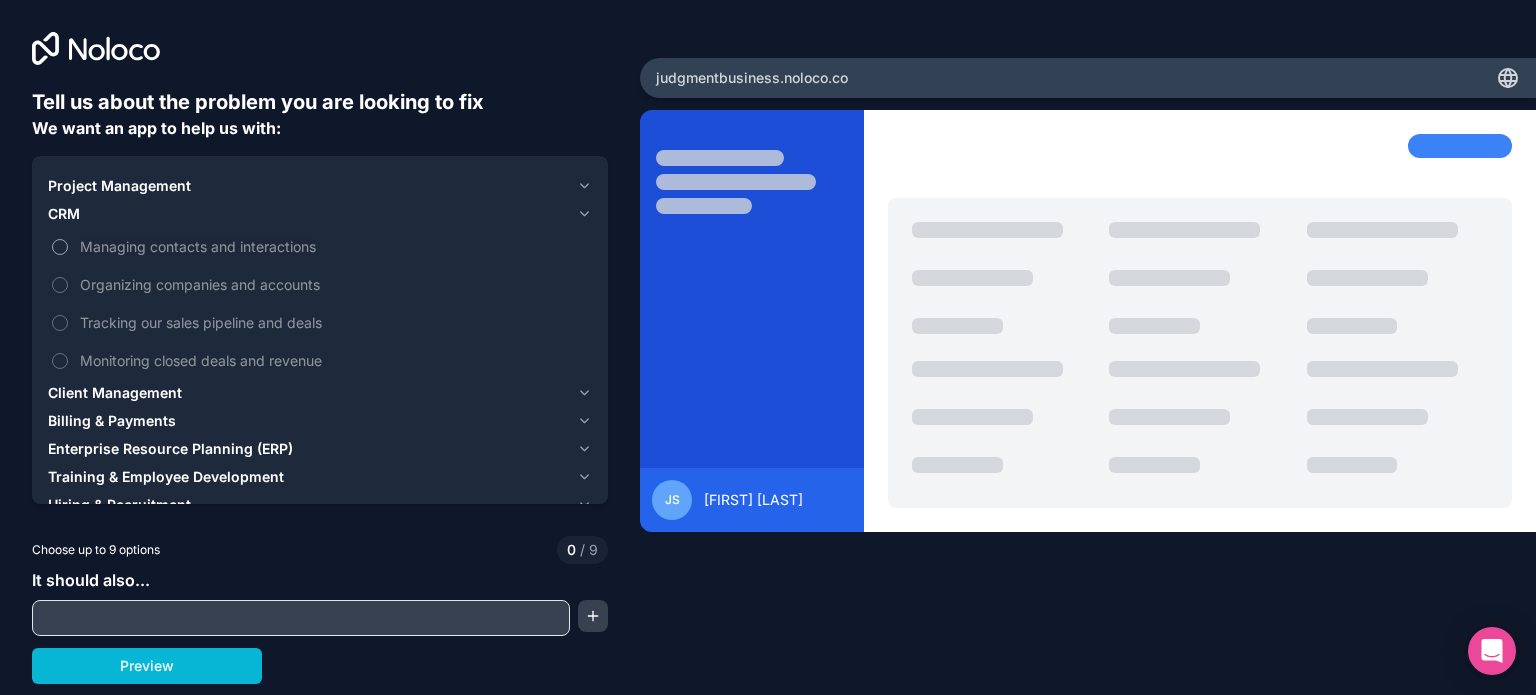 click on "Managing contacts and interactions" at bounding box center [334, 246] 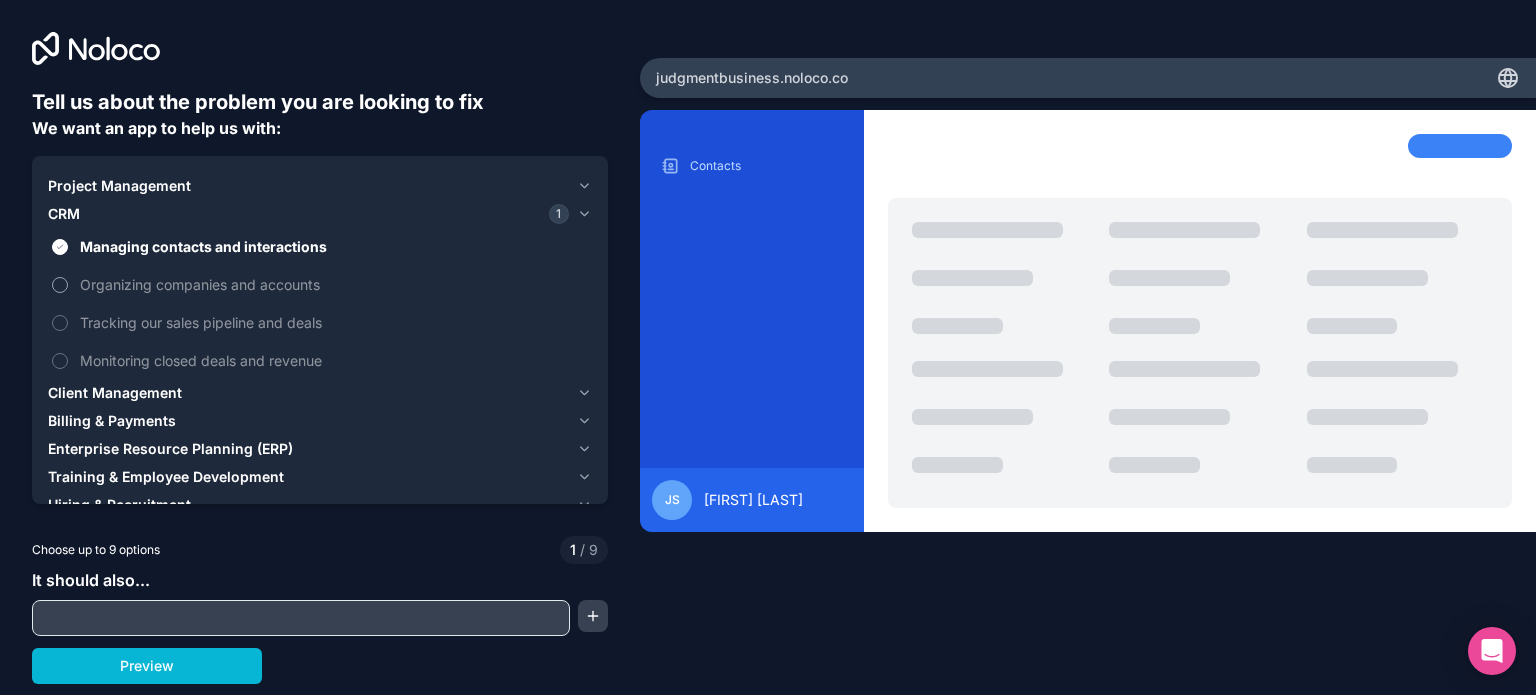click on "Organizing companies and accounts" at bounding box center (334, 284) 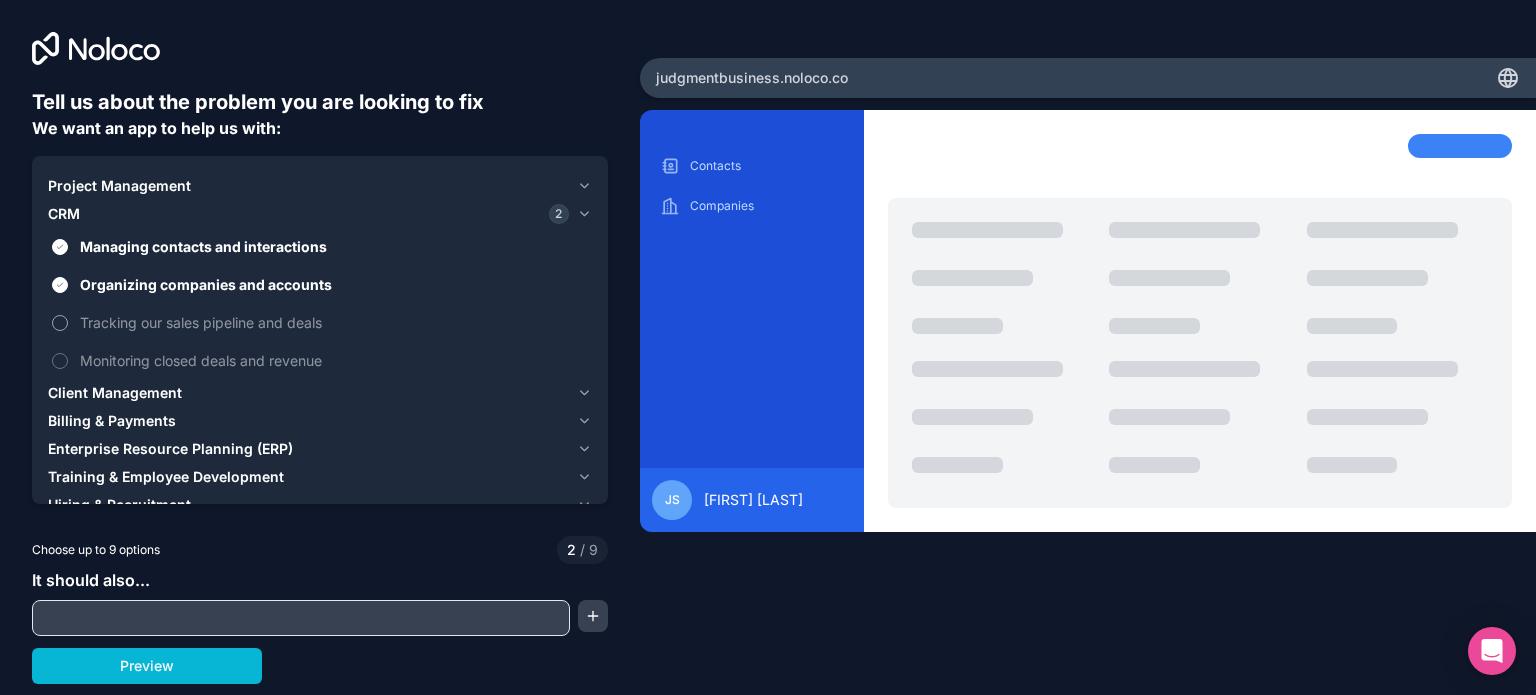 click on "Tracking our sales pipeline and deals" at bounding box center [334, 322] 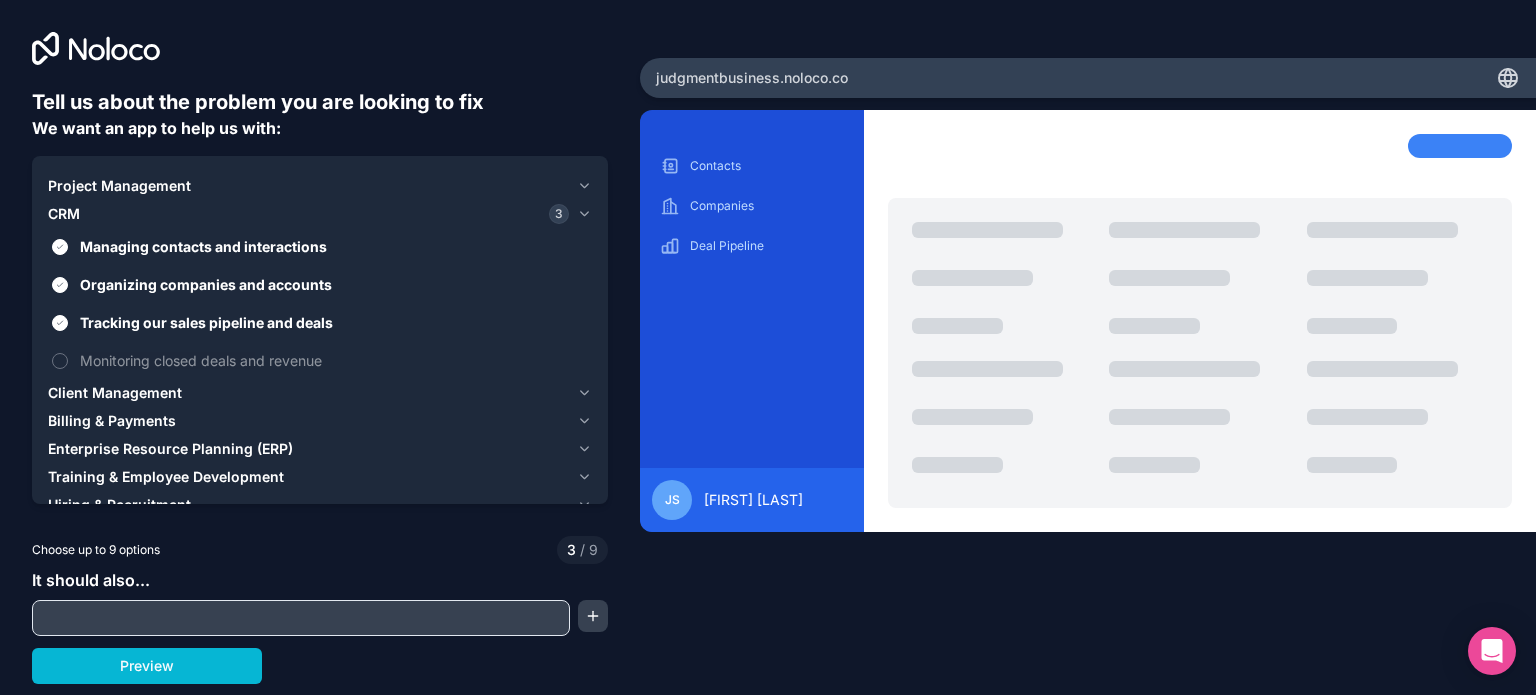 click on "Client Management" at bounding box center (115, 393) 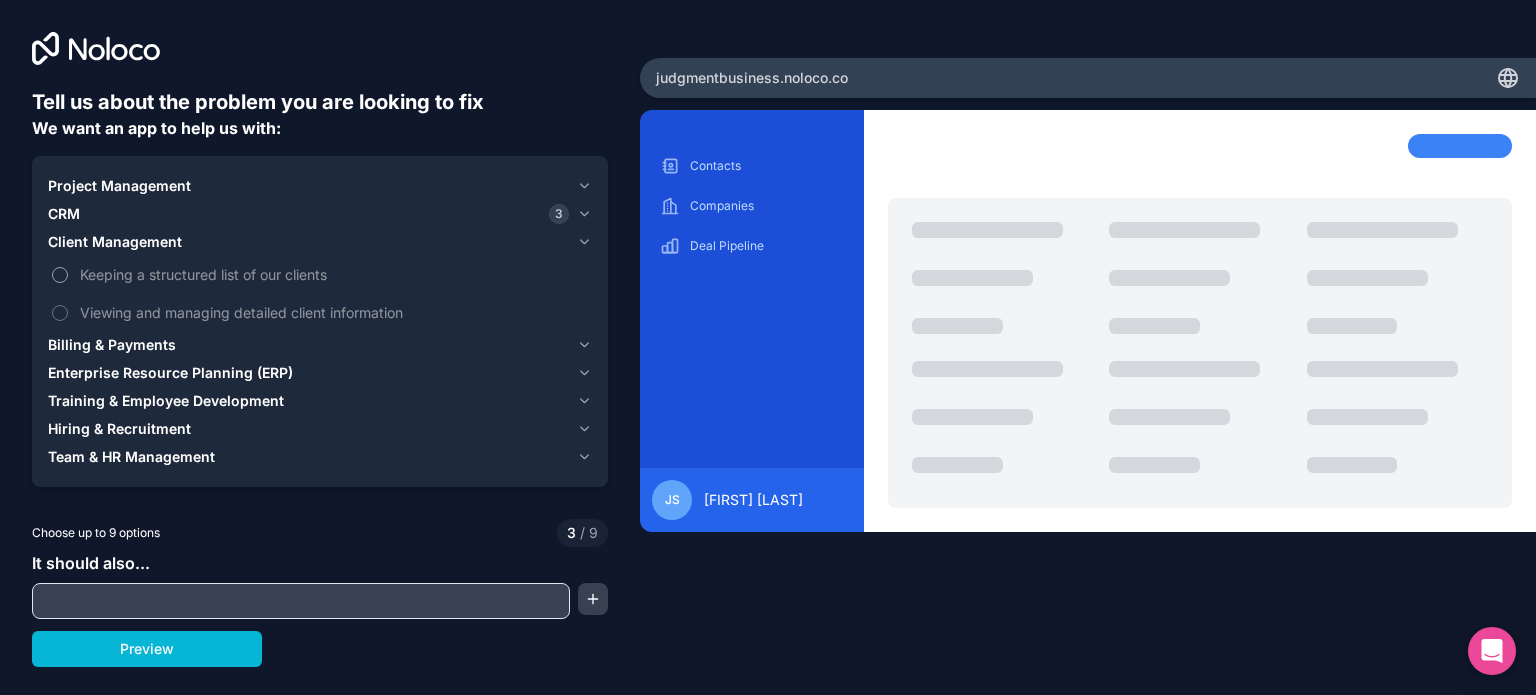 click on "Keeping a structured list of our clients" at bounding box center [334, 274] 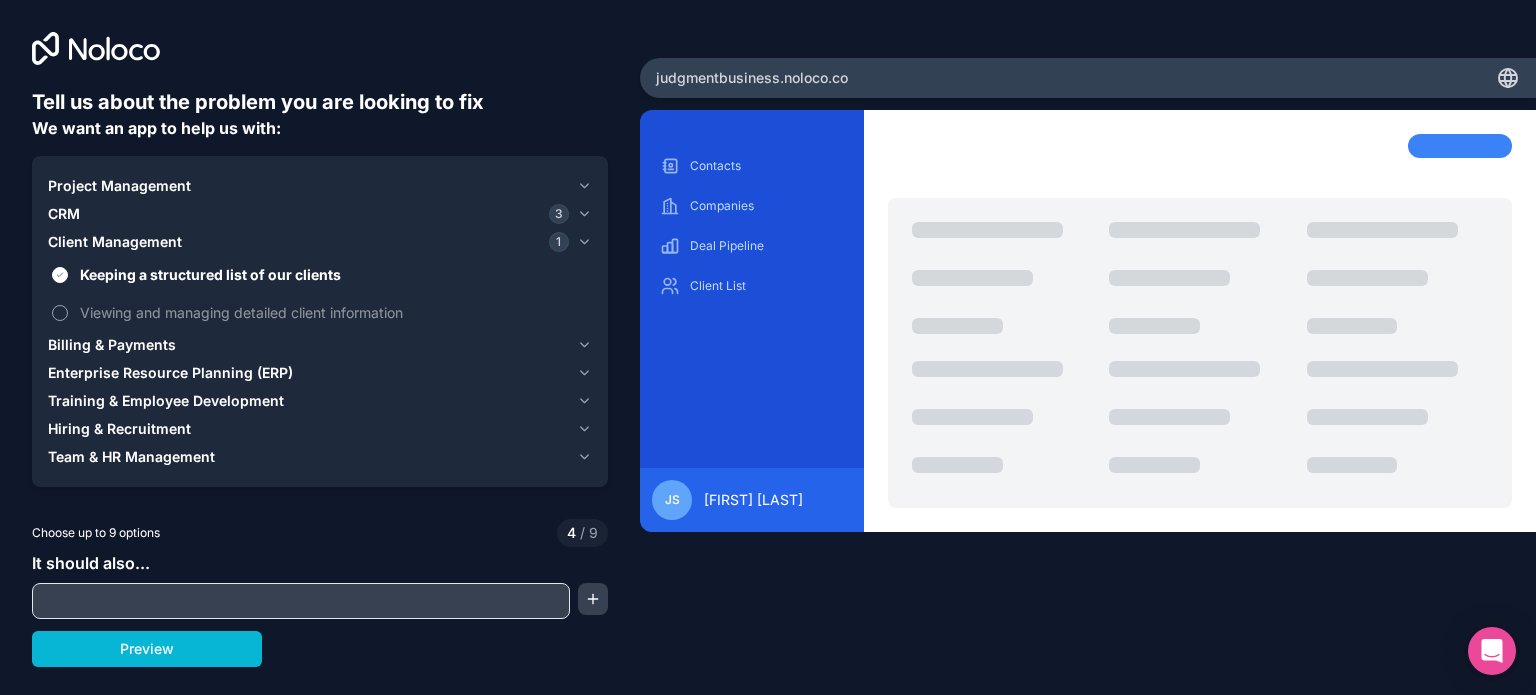 click on "Viewing and managing detailed client information" at bounding box center (334, 312) 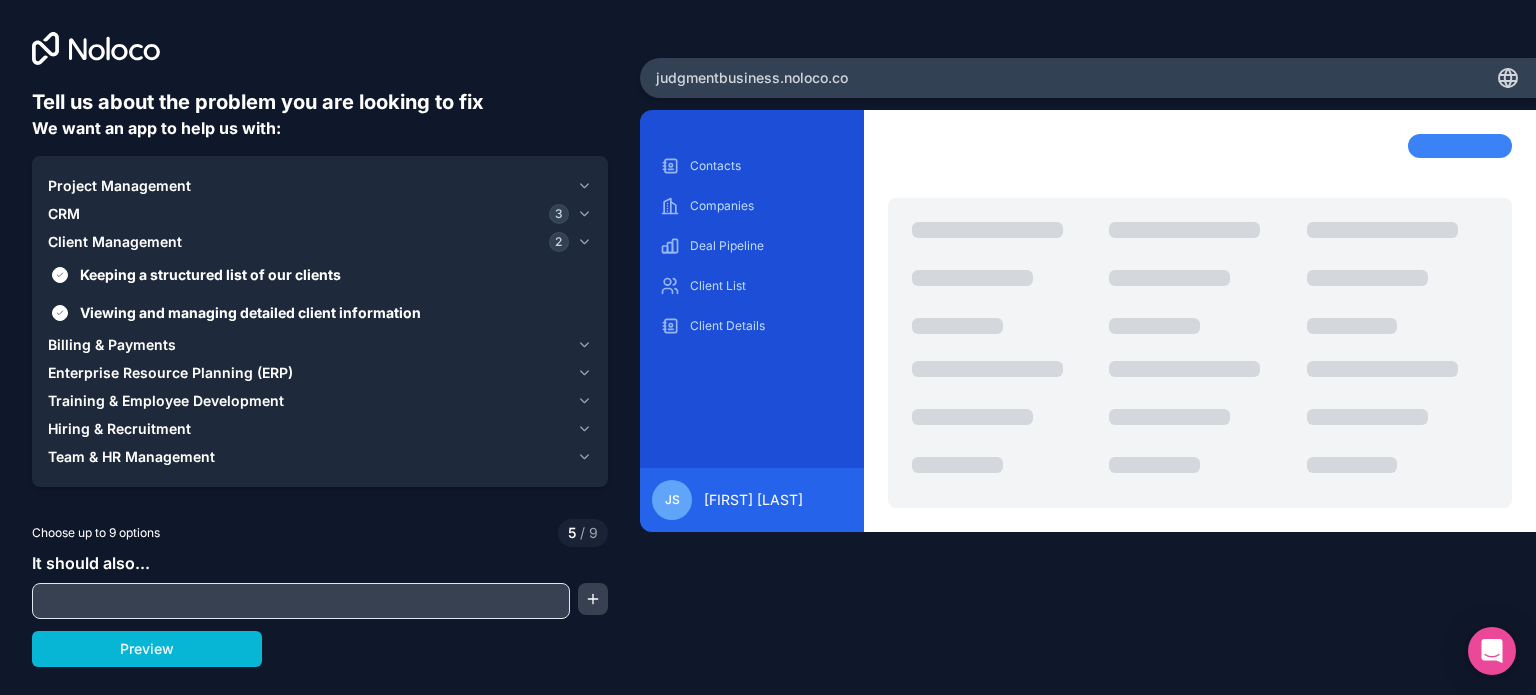 click on "Billing & Payments" at bounding box center [308, 345] 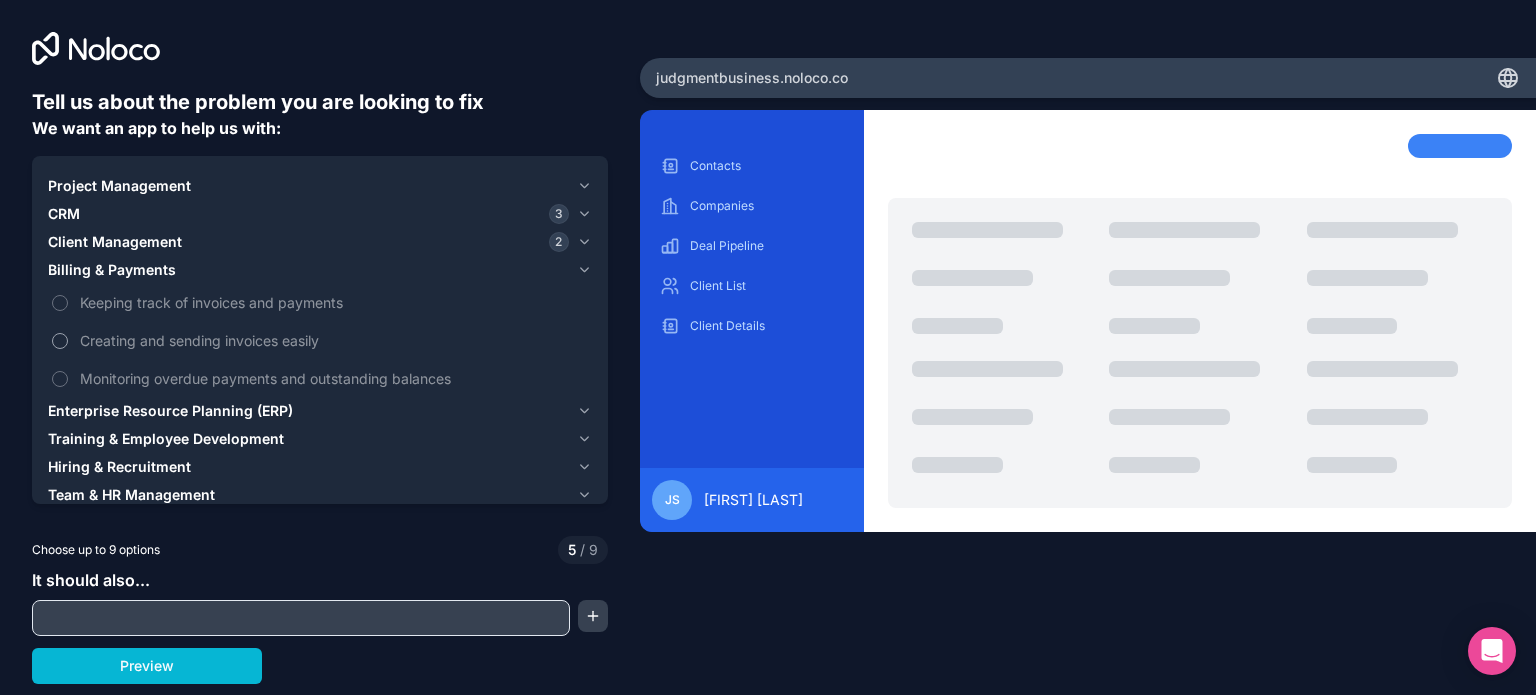 click on "Creating and sending invoices easily" at bounding box center [334, 340] 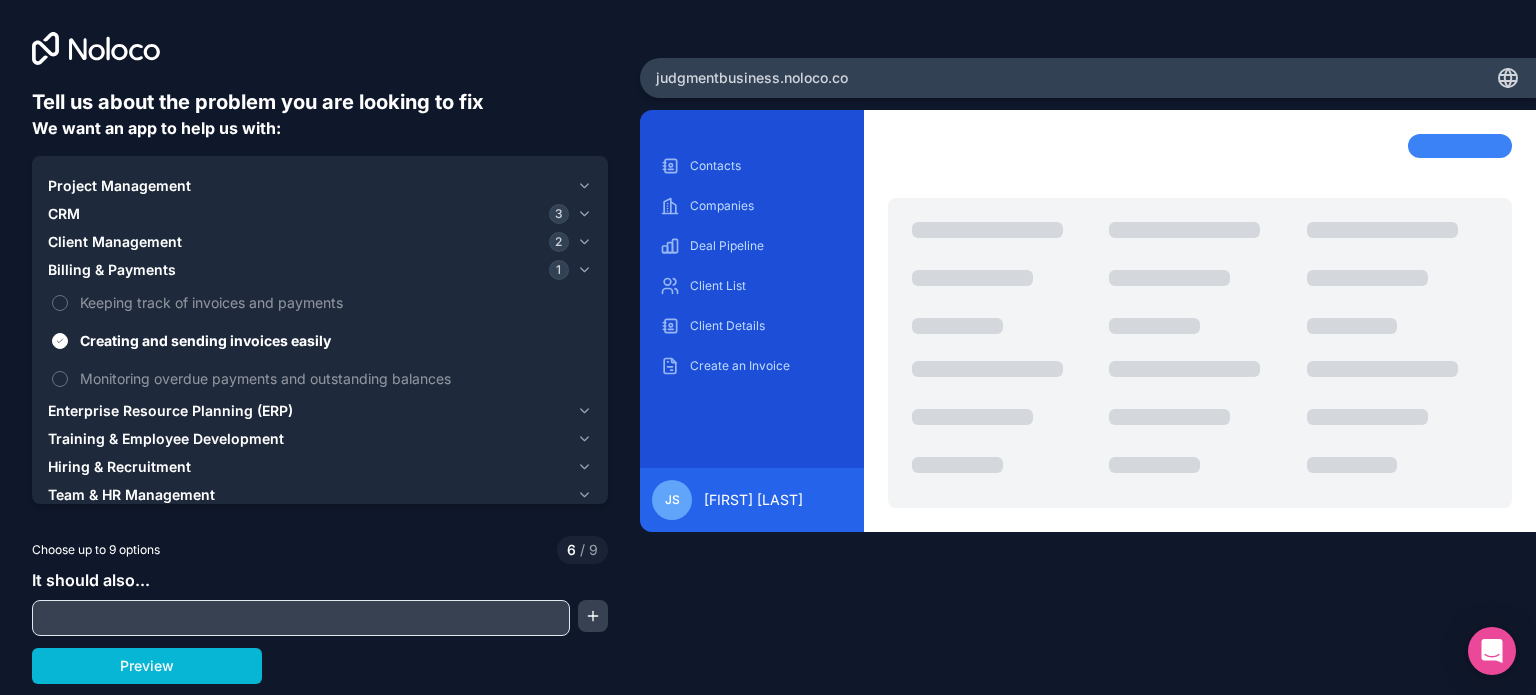 click on "Enterprise Resource Planning (ERP)" at bounding box center (170, 411) 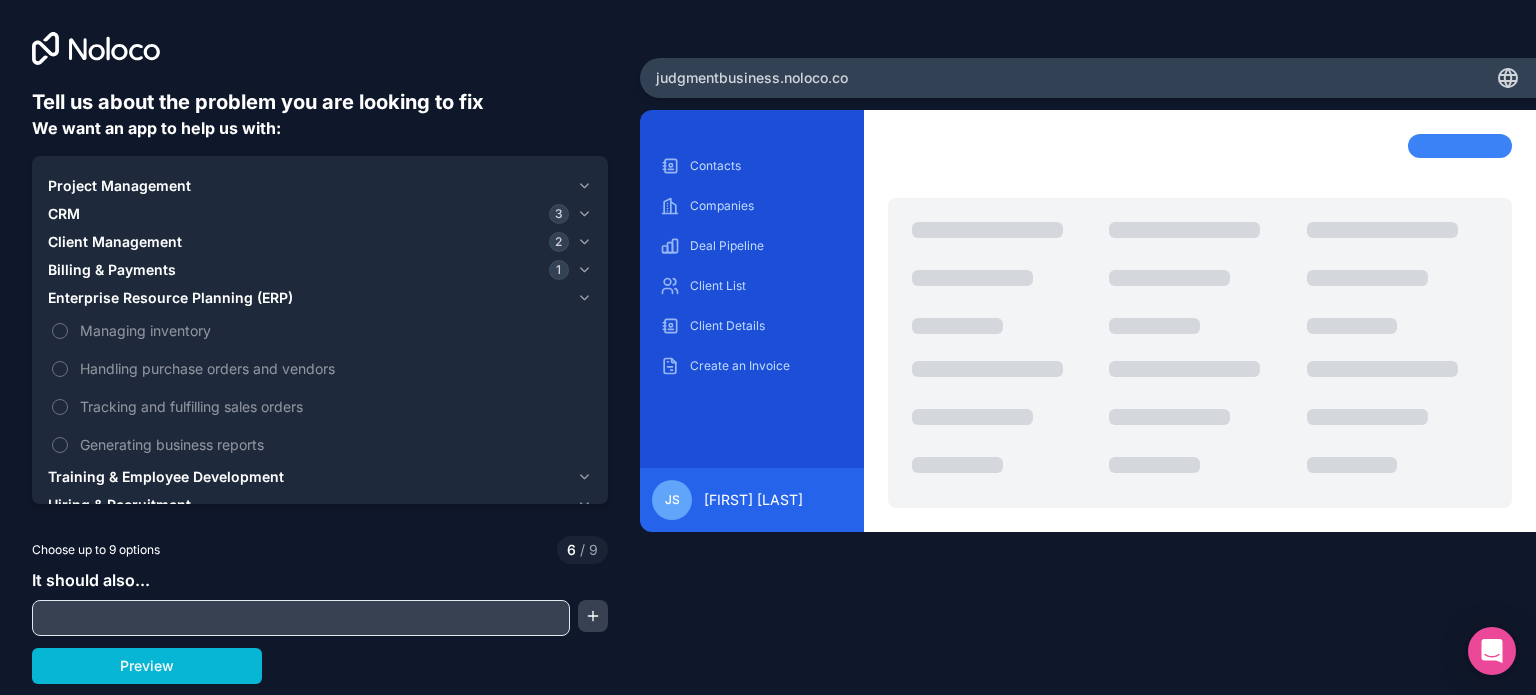 click on "Enterprise Resource Planning (ERP)" at bounding box center (170, 298) 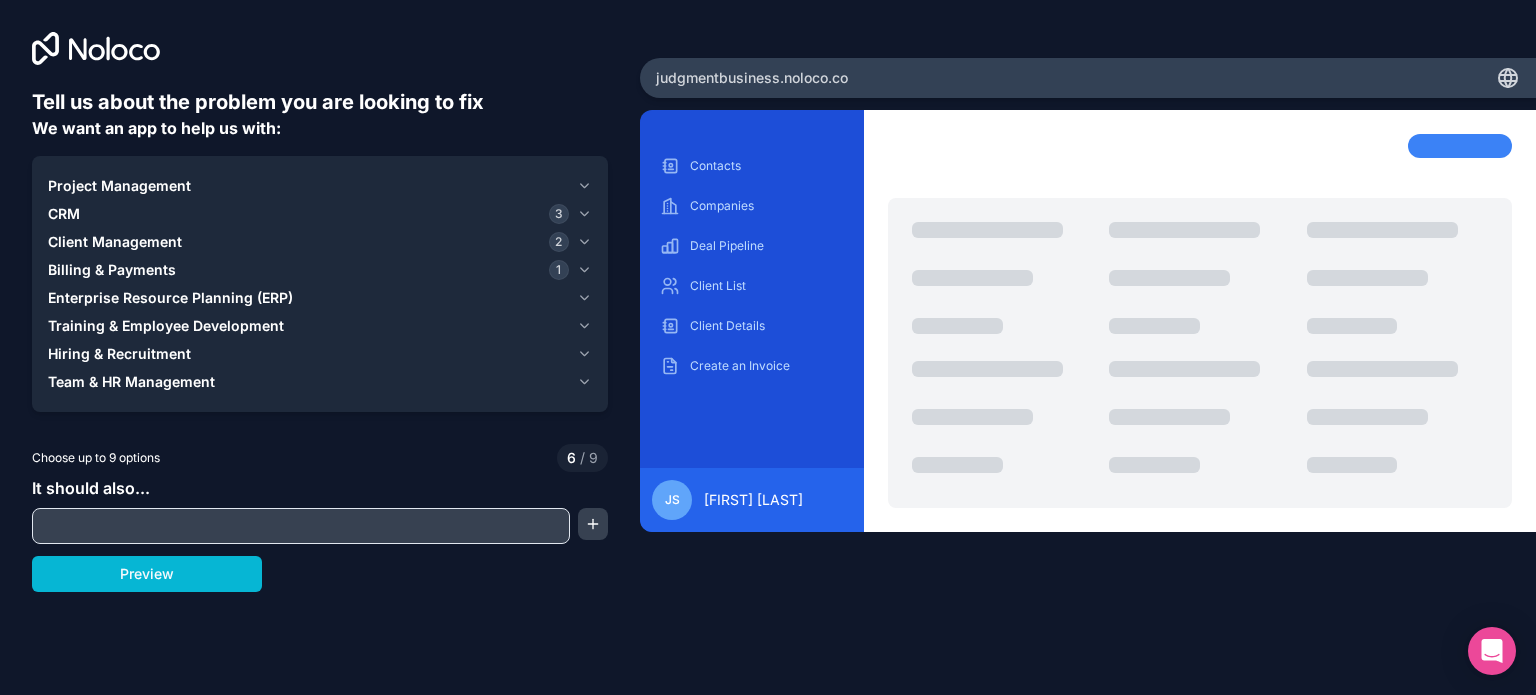 click on "Training & Employee Development" at bounding box center [166, 326] 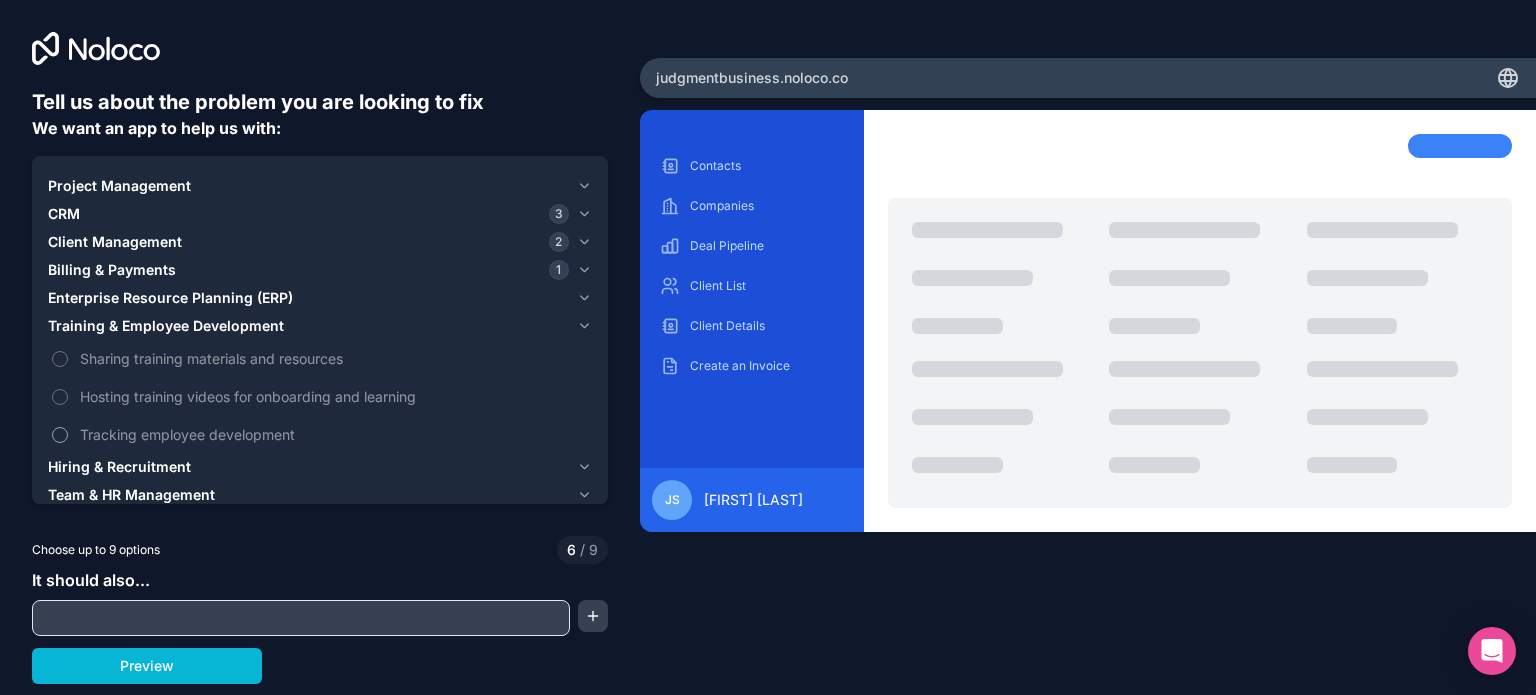 click on "Tracking employee development" at bounding box center [334, 434] 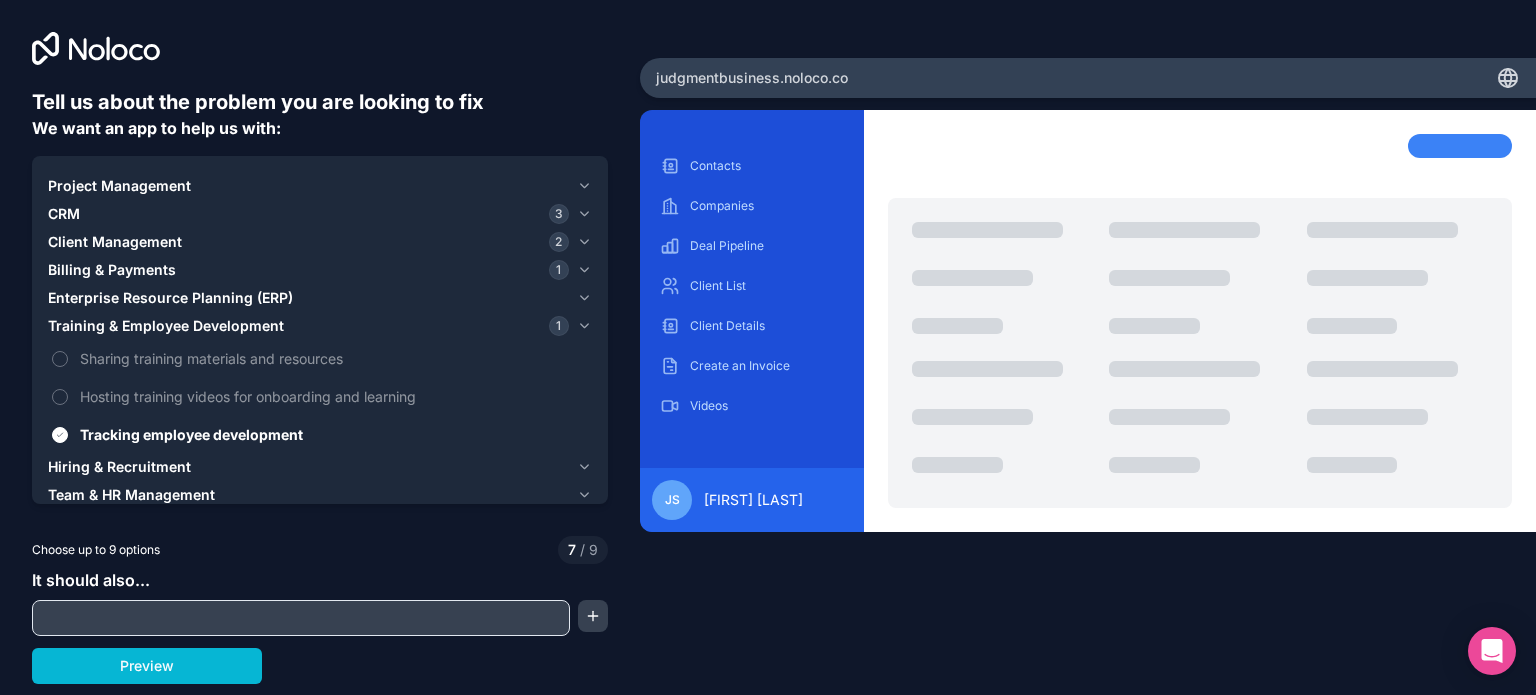 click on "Training & Employee Development" at bounding box center (166, 326) 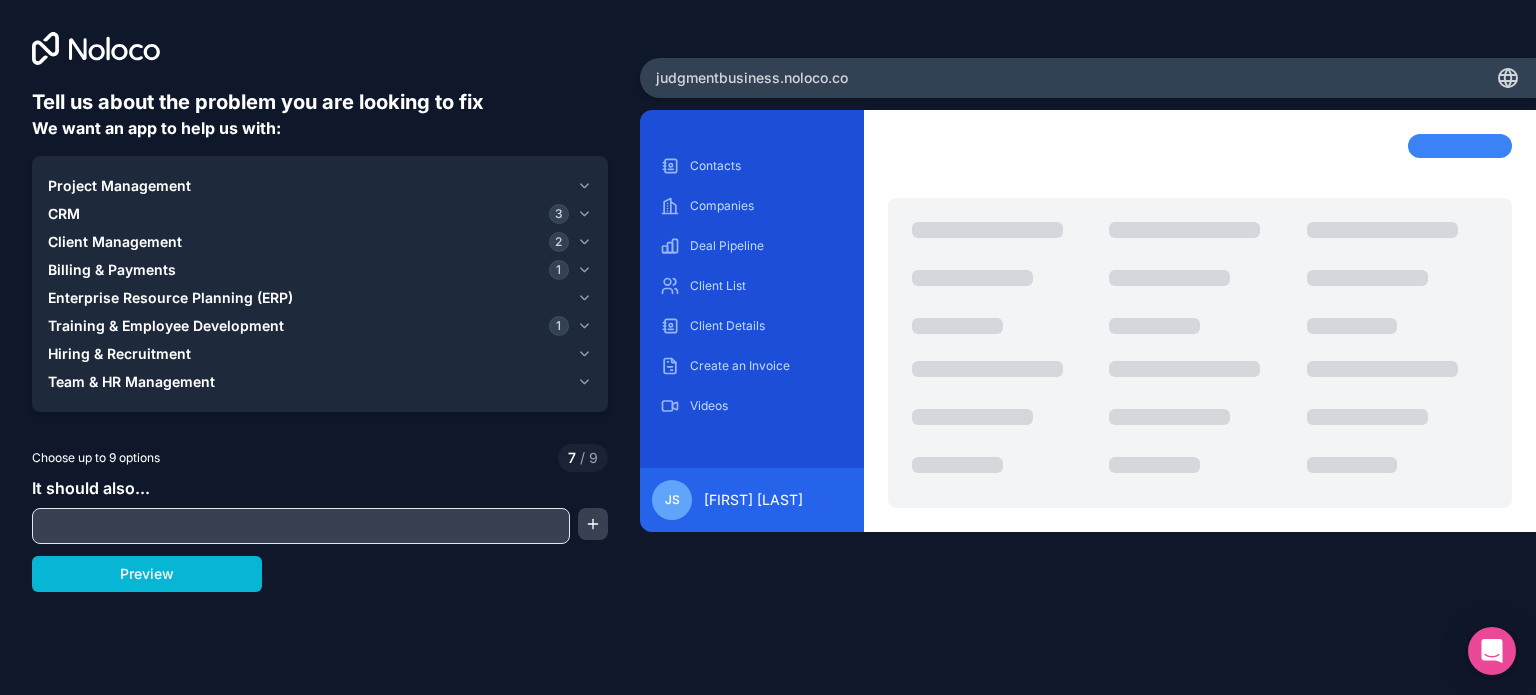 click on "Team & HR Management" at bounding box center (131, 382) 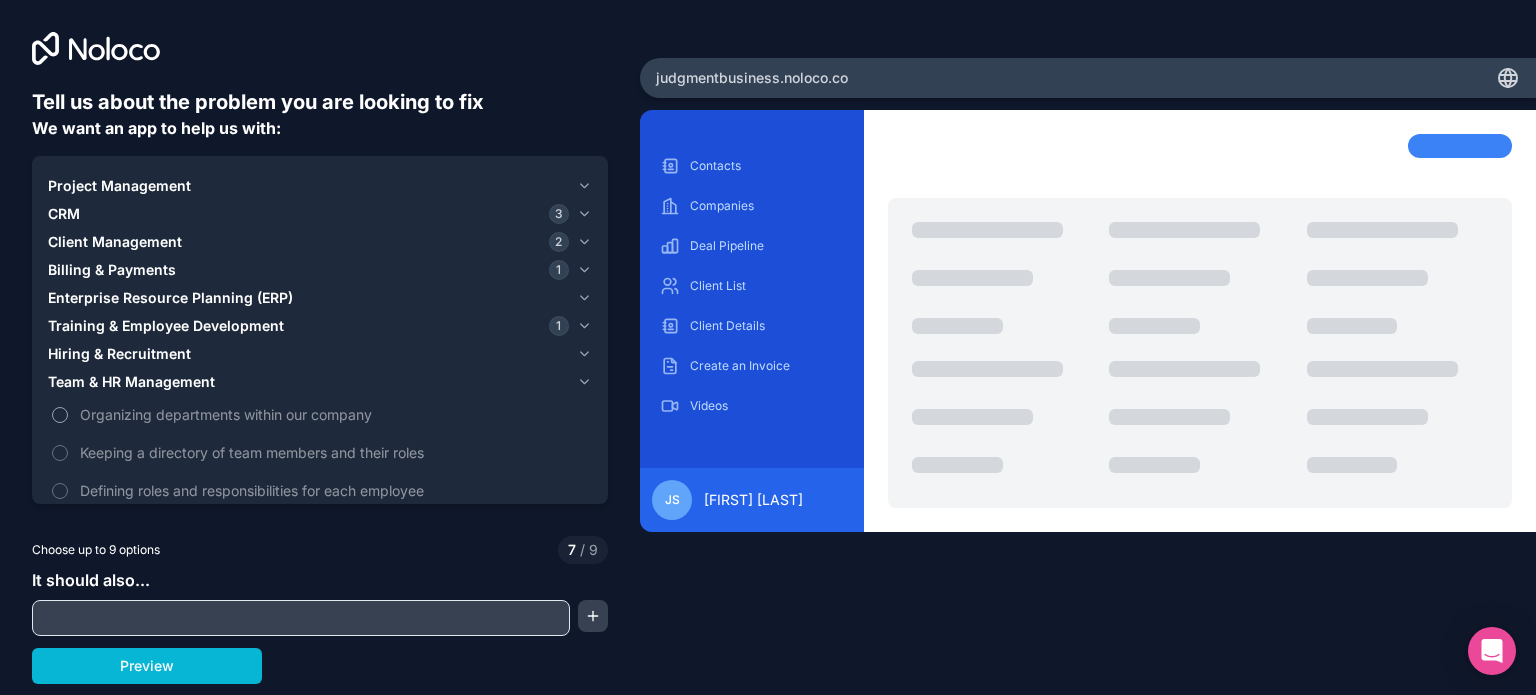 click on "Organizing departments within our company" at bounding box center (334, 414) 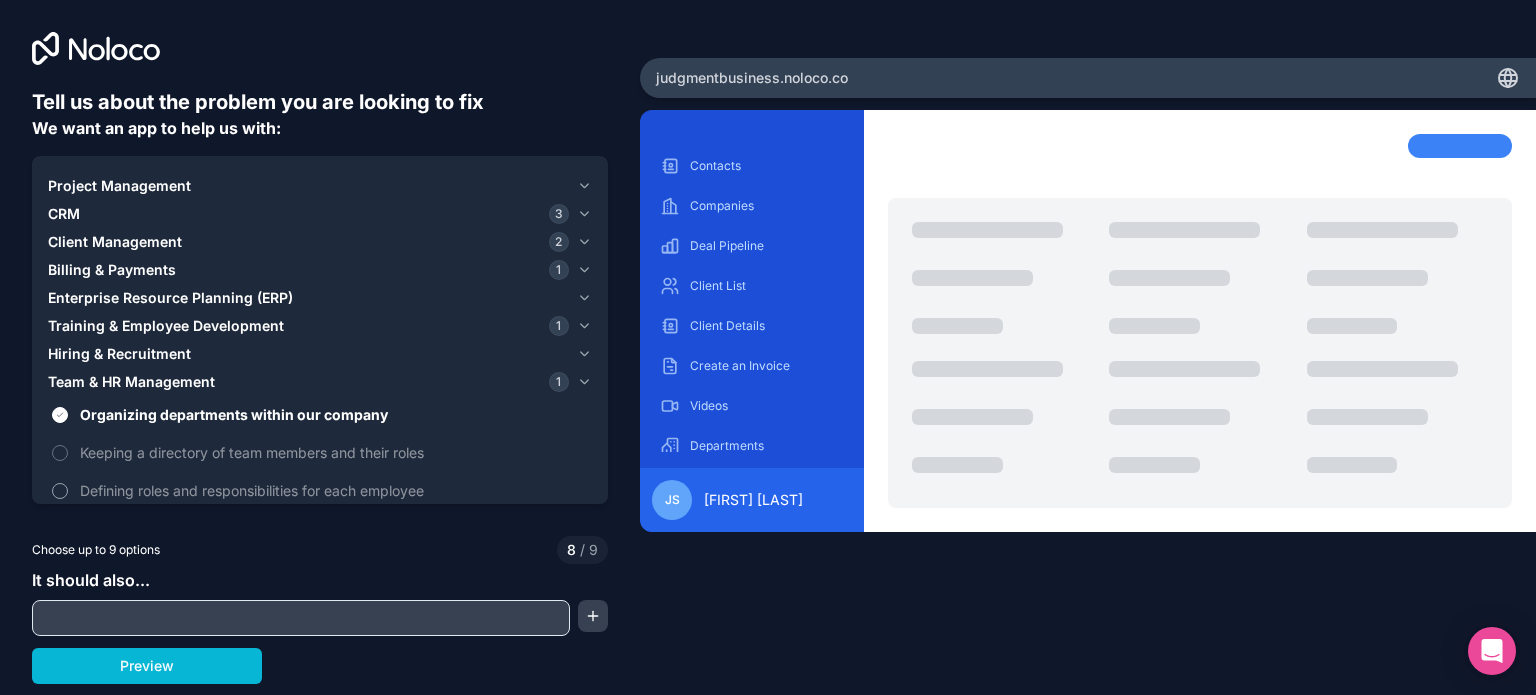 click on "Defining roles and responsibilities for each employee" at bounding box center (334, 490) 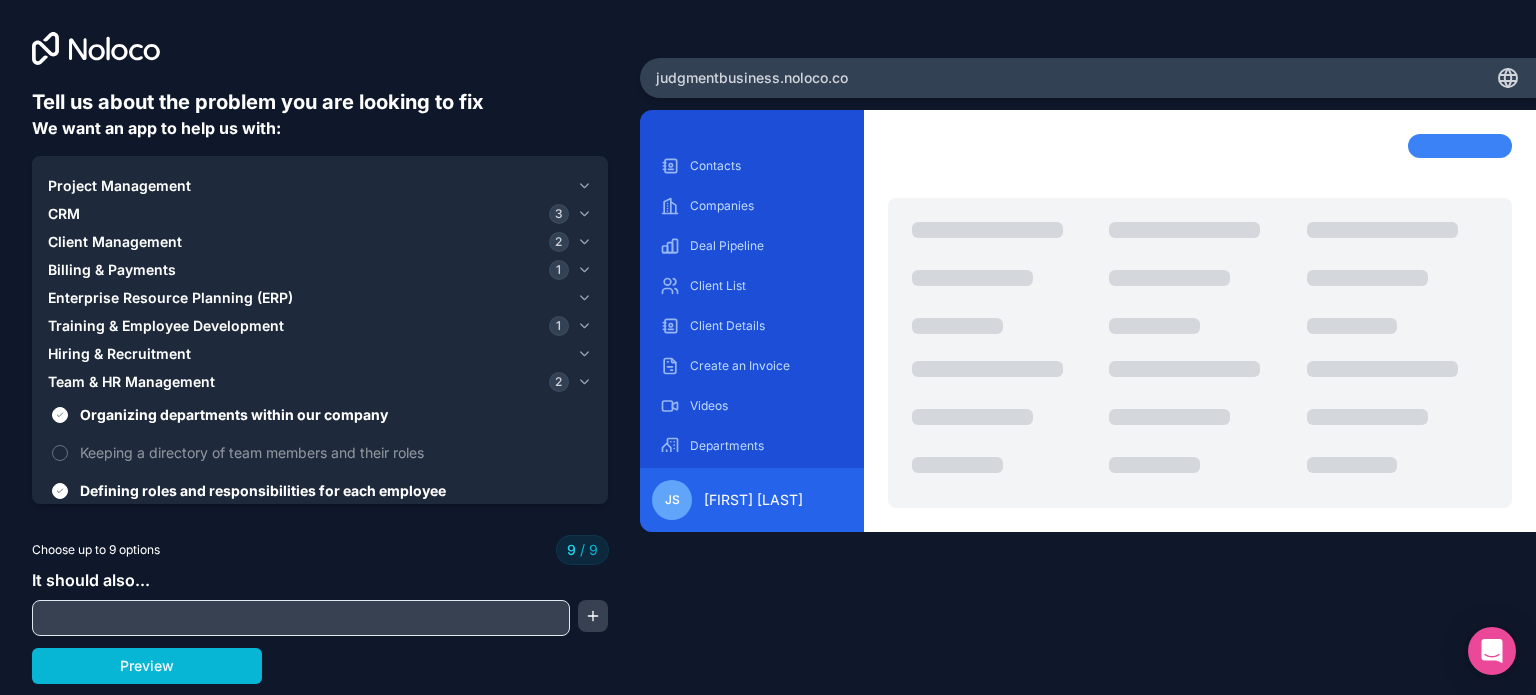 click at bounding box center (301, 618) 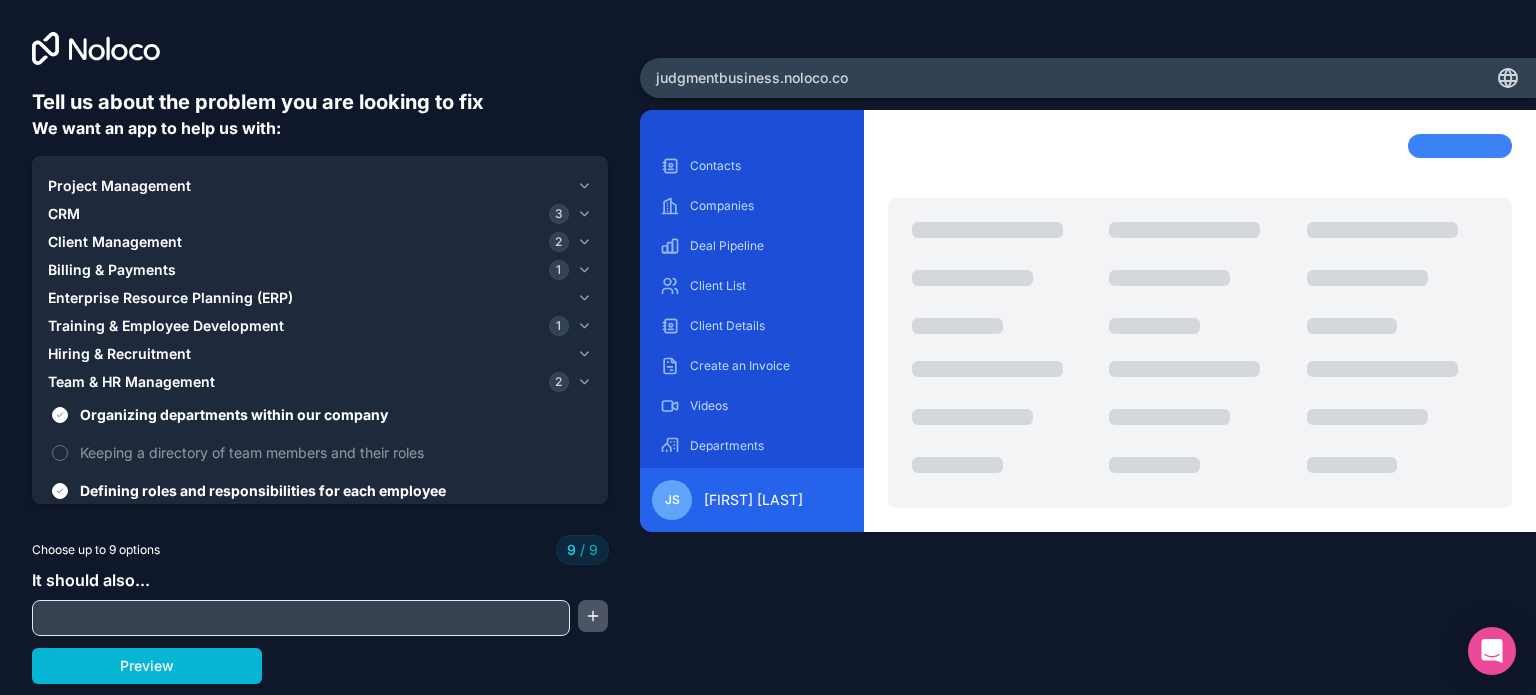 click at bounding box center (593, 616) 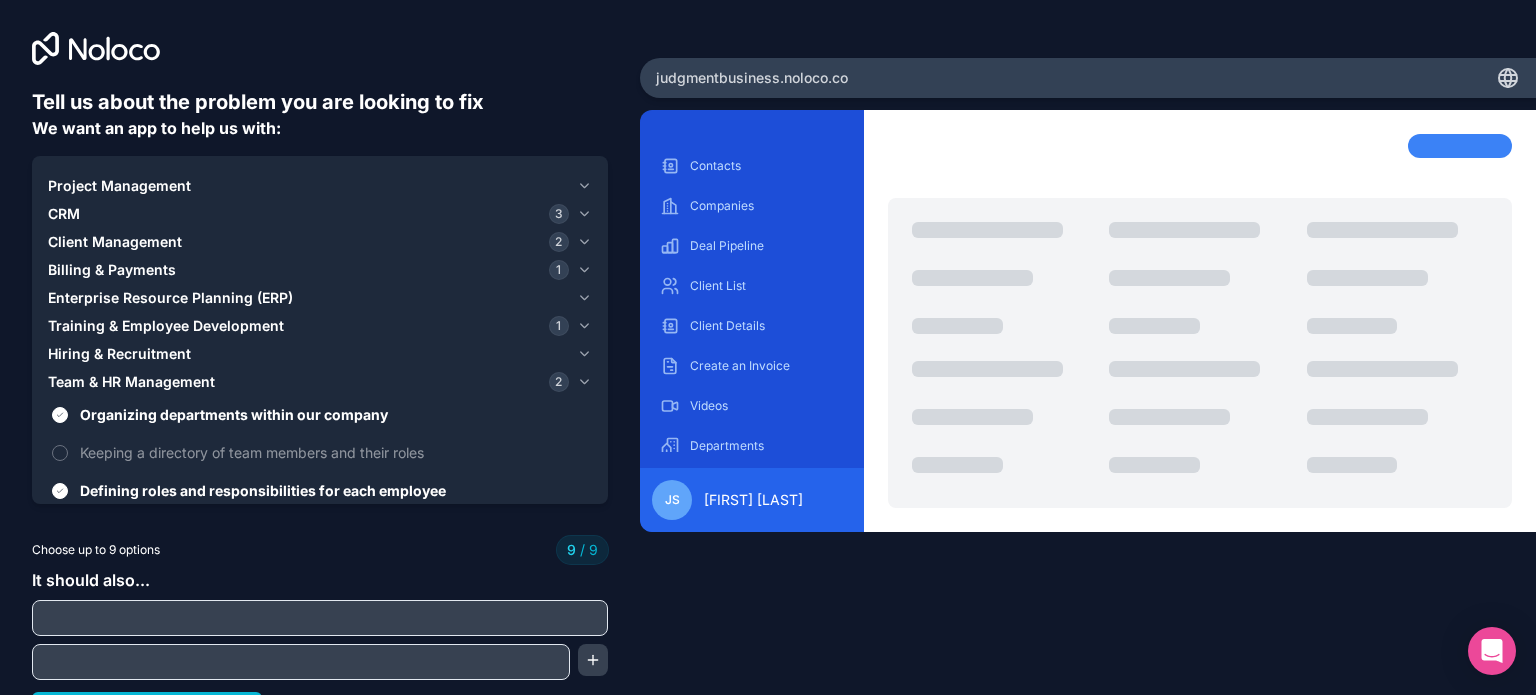 click at bounding box center [320, 618] 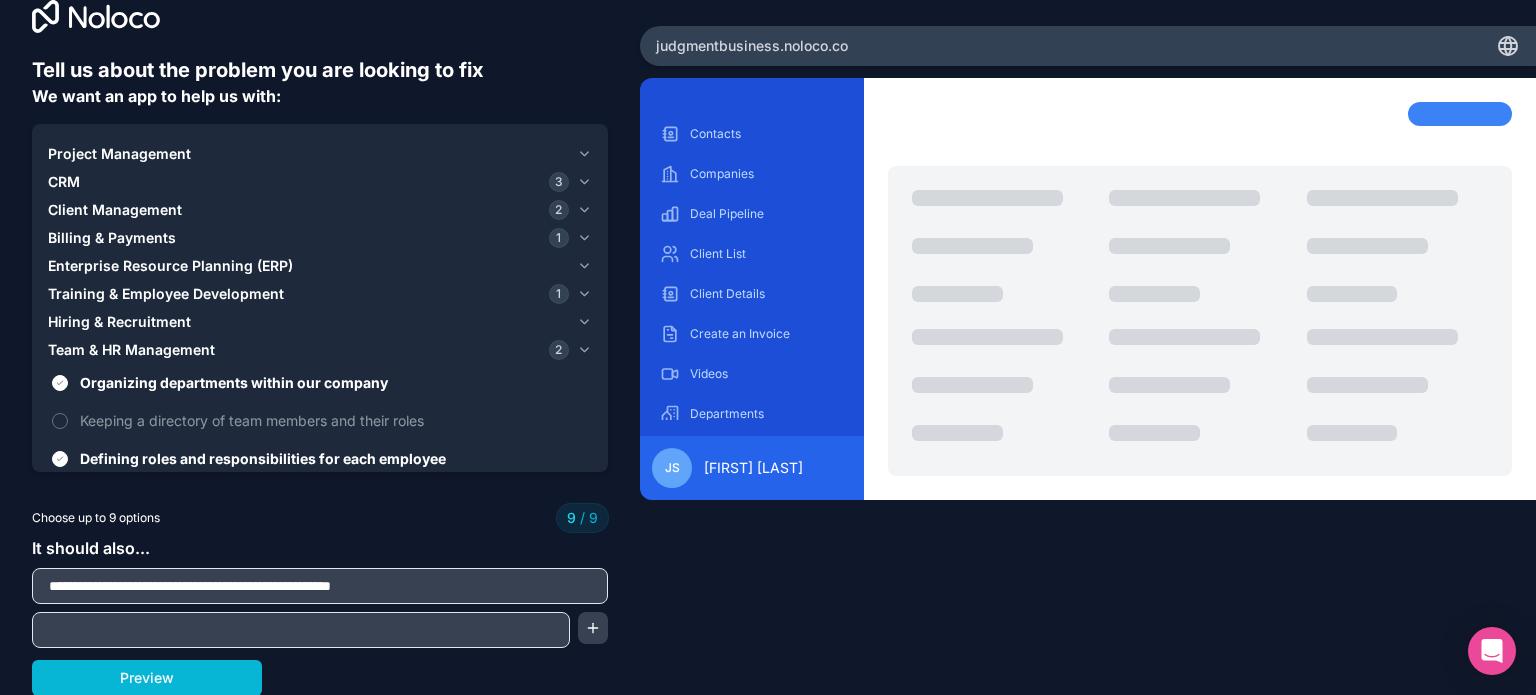 type on "**********" 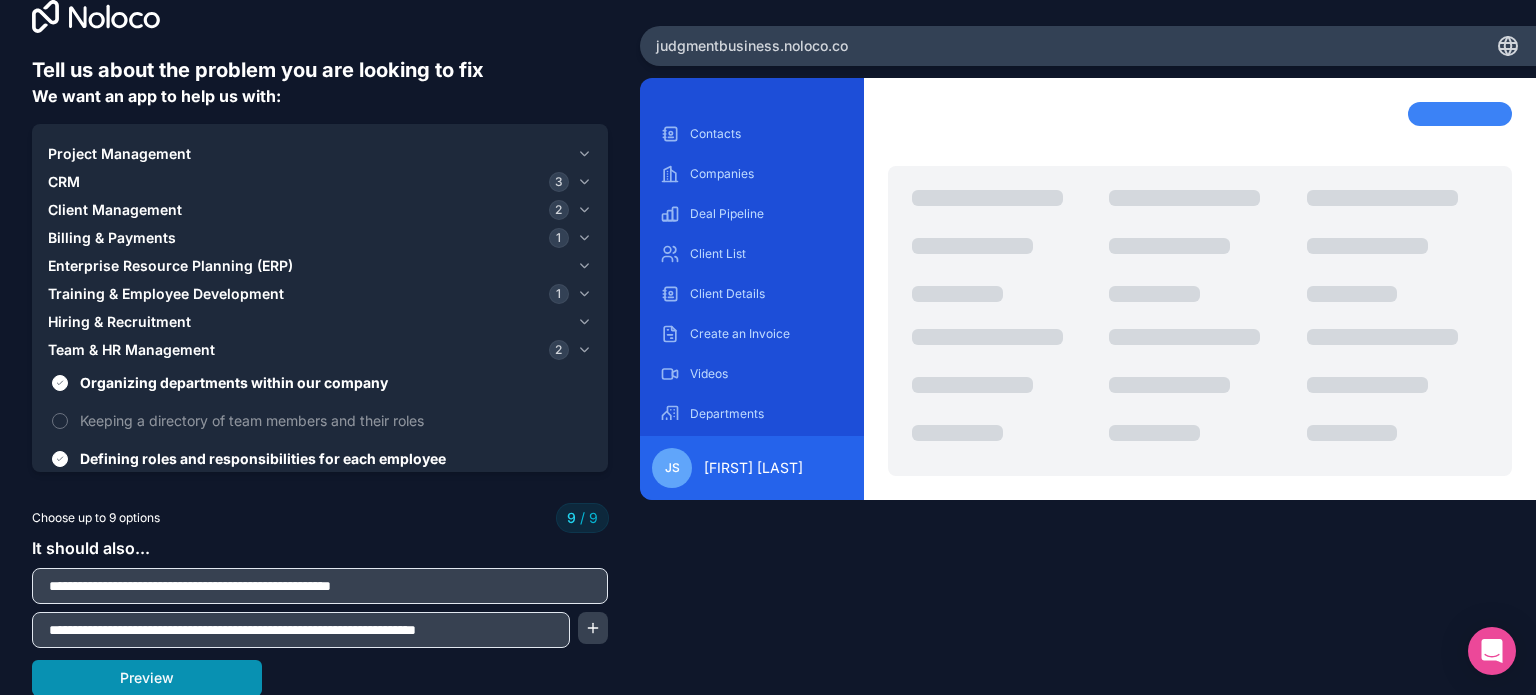 type on "**********" 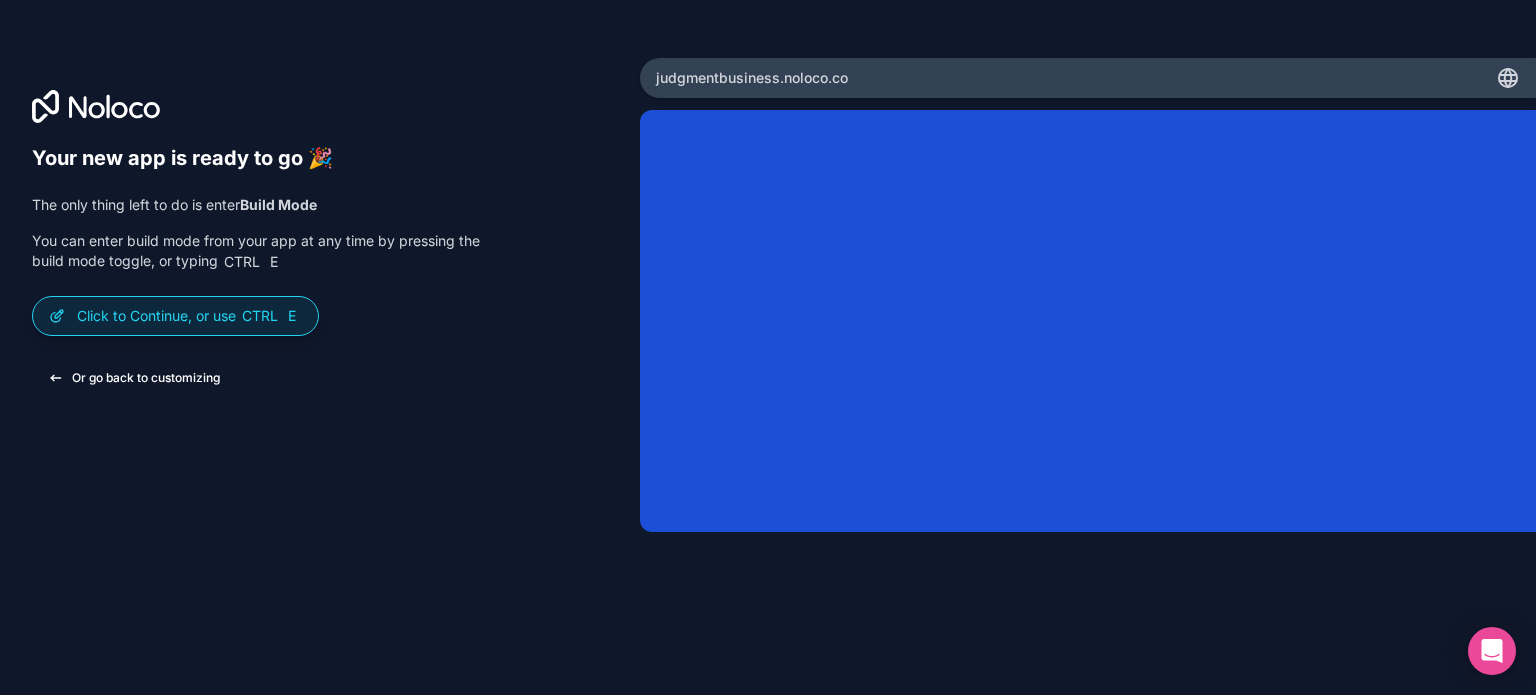 click on "Or go back to customizing" at bounding box center [134, 378] 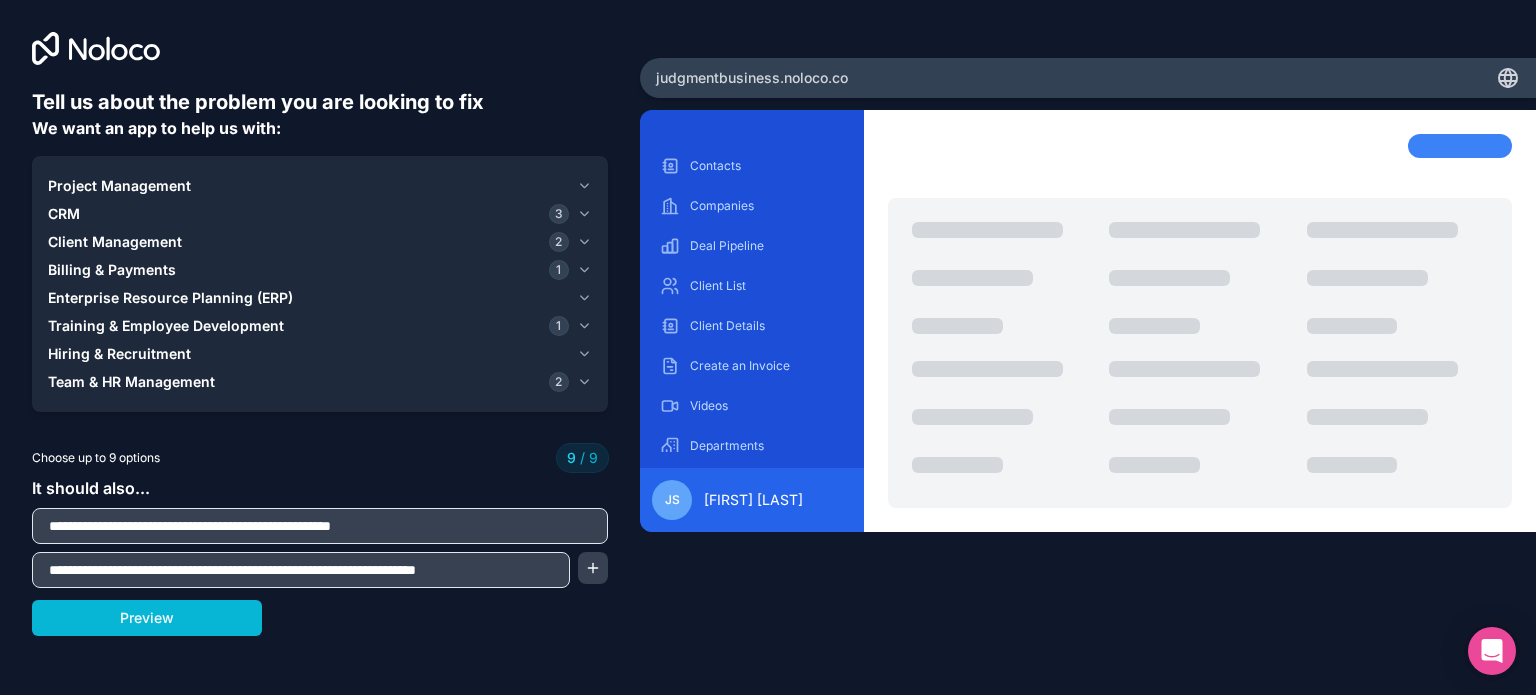 click on "**********" at bounding box center [320, 570] 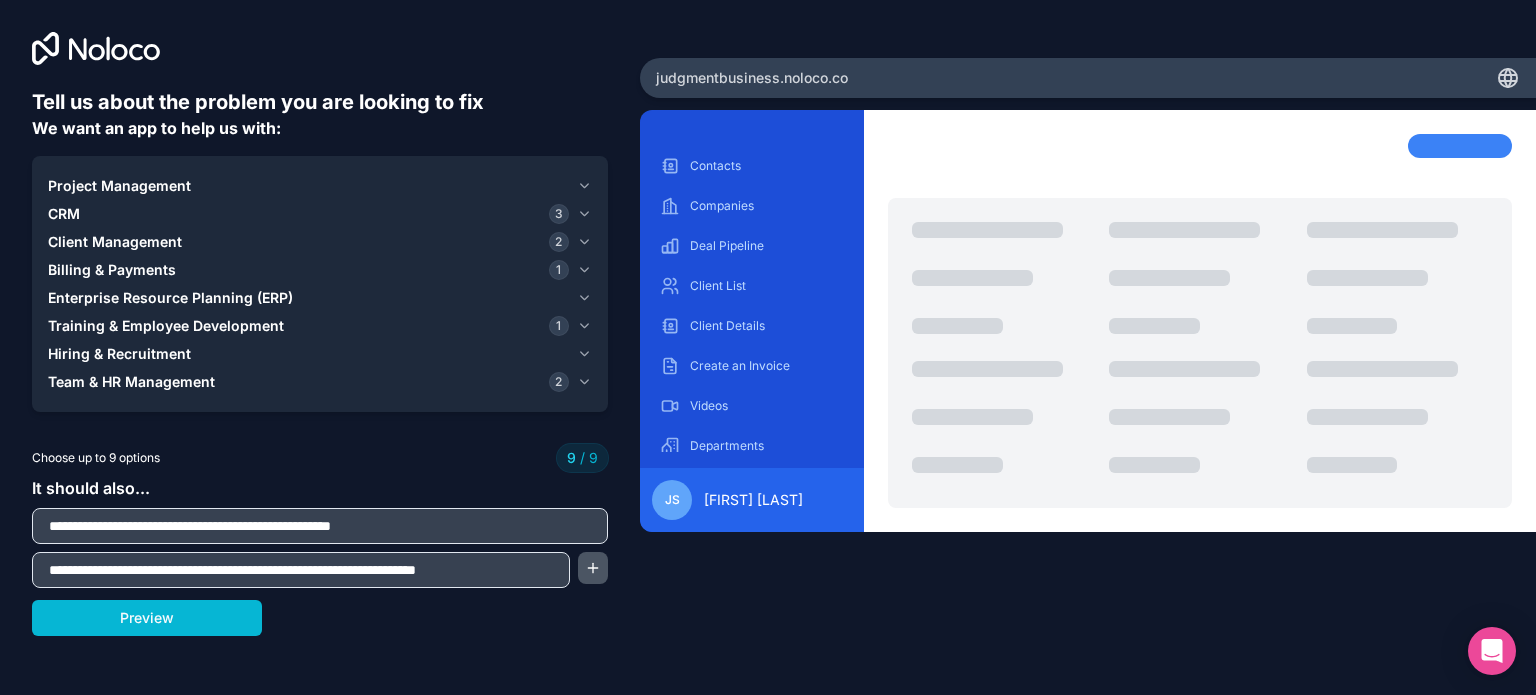 click at bounding box center [593, 568] 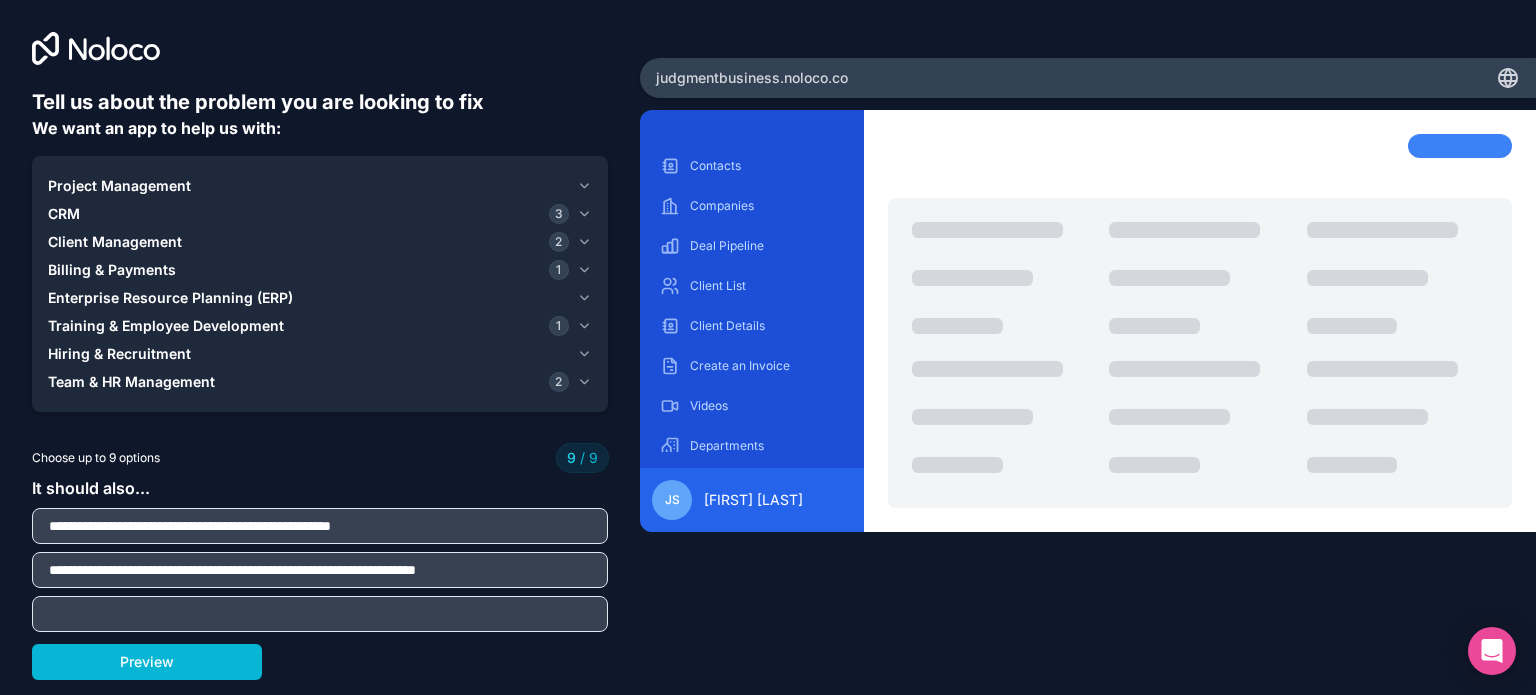 click at bounding box center [320, 614] 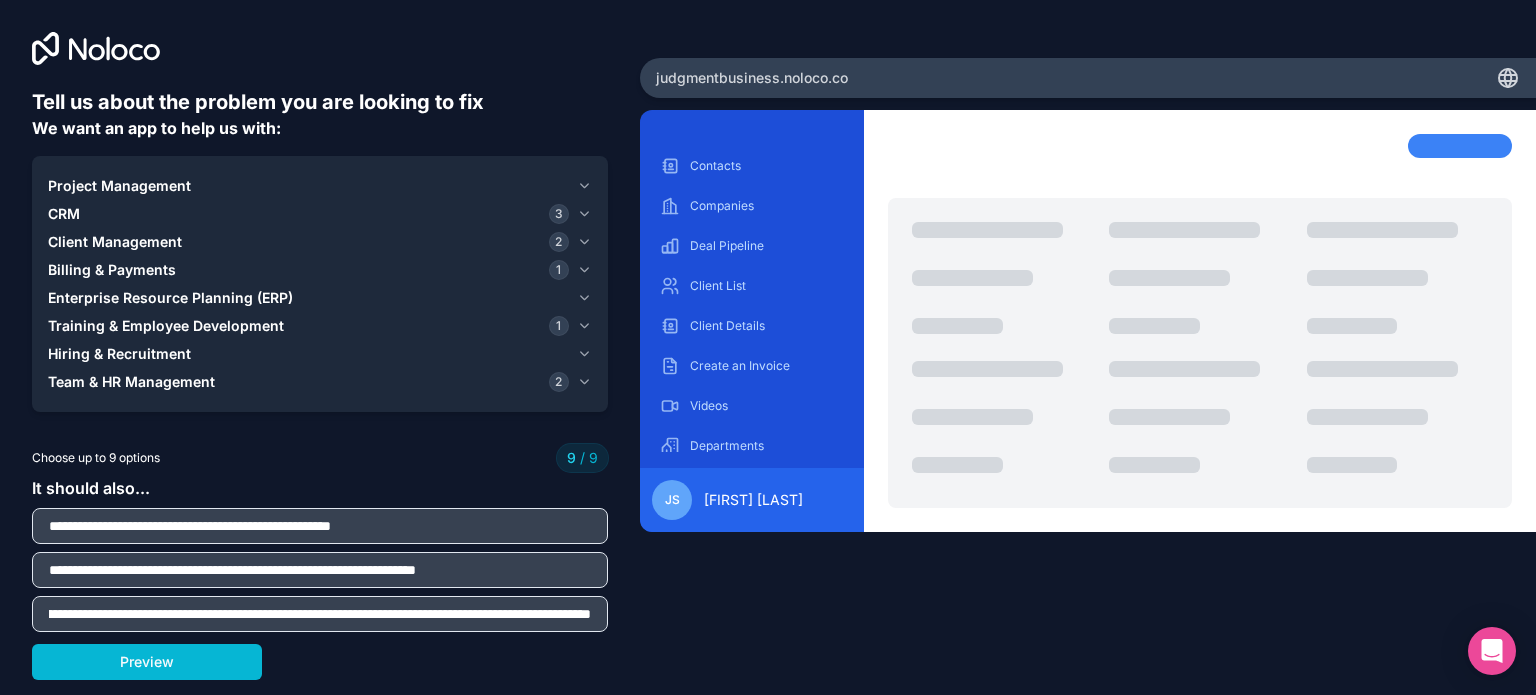 scroll, scrollTop: 0, scrollLeft: 185, axis: horizontal 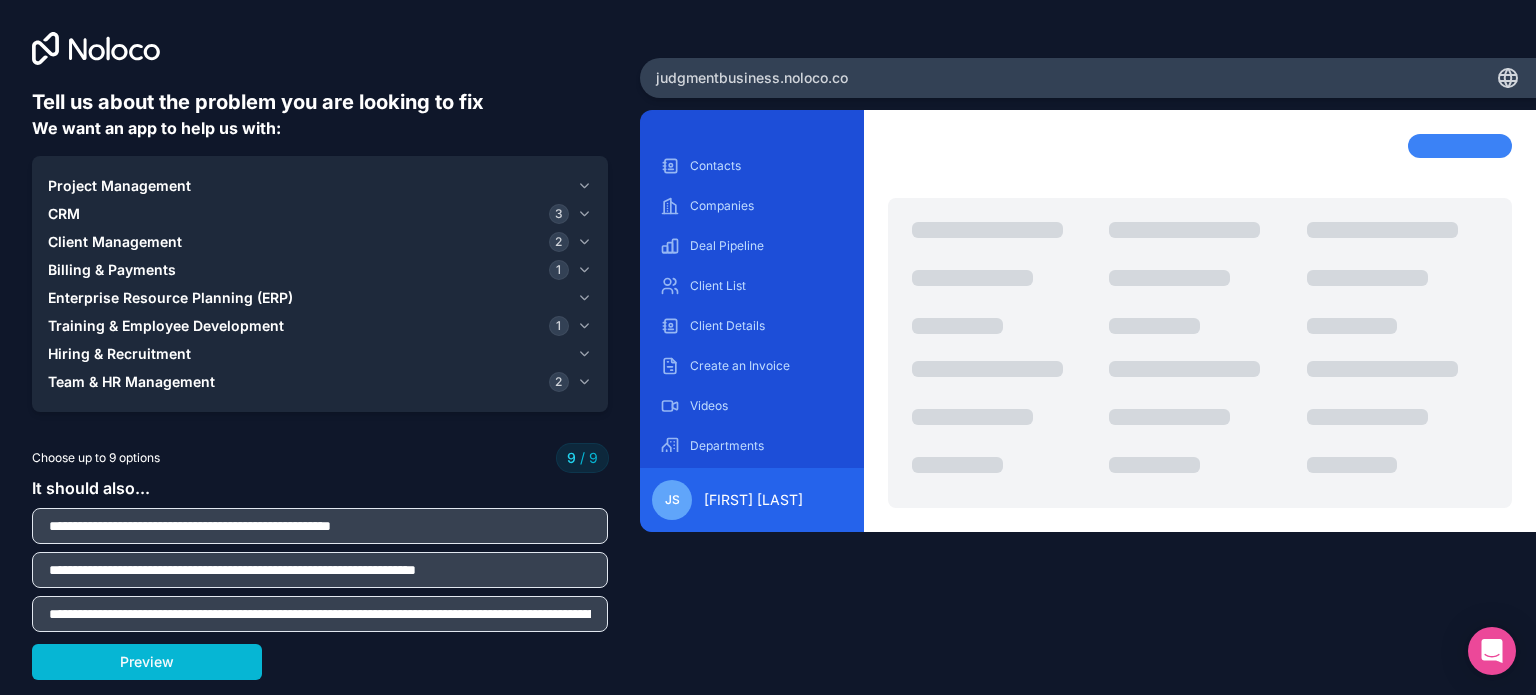 click on "**********" at bounding box center [320, 614] 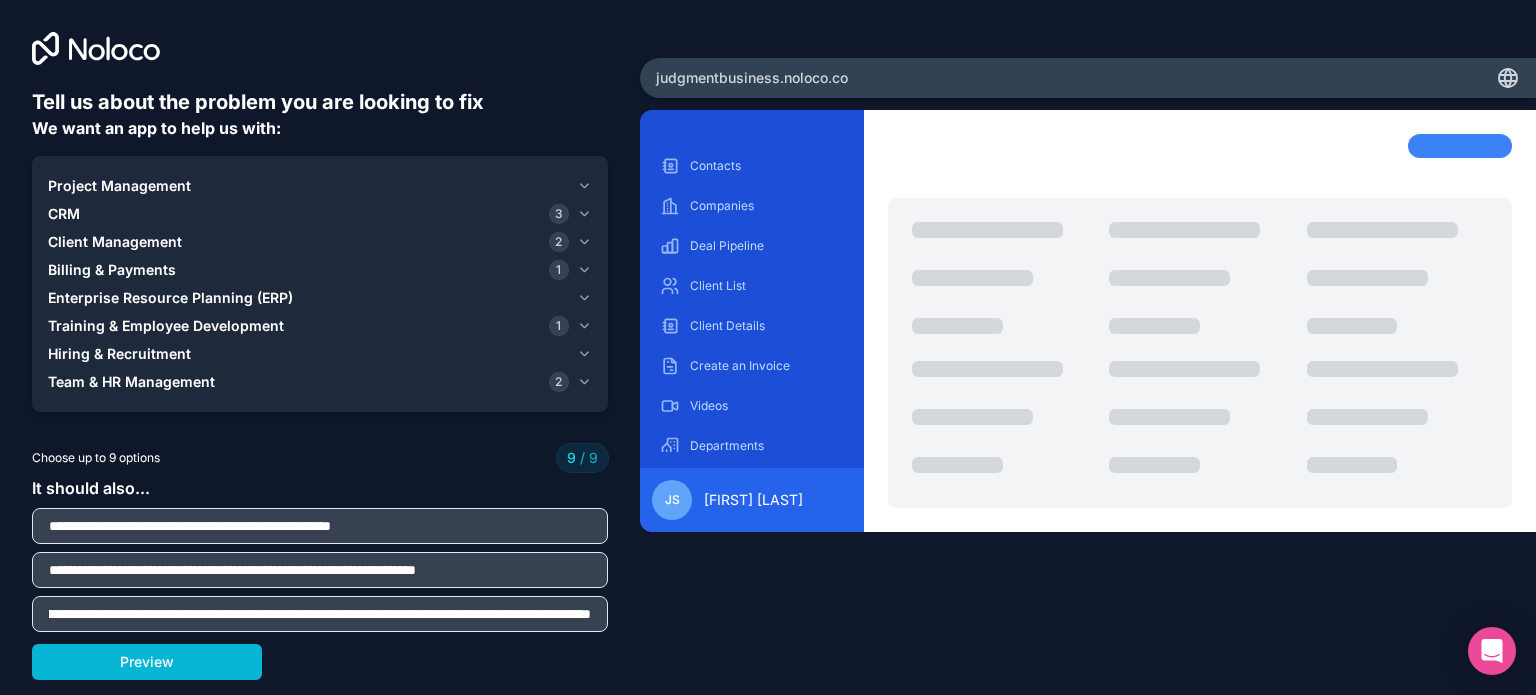 scroll, scrollTop: 0, scrollLeft: 5156, axis: horizontal 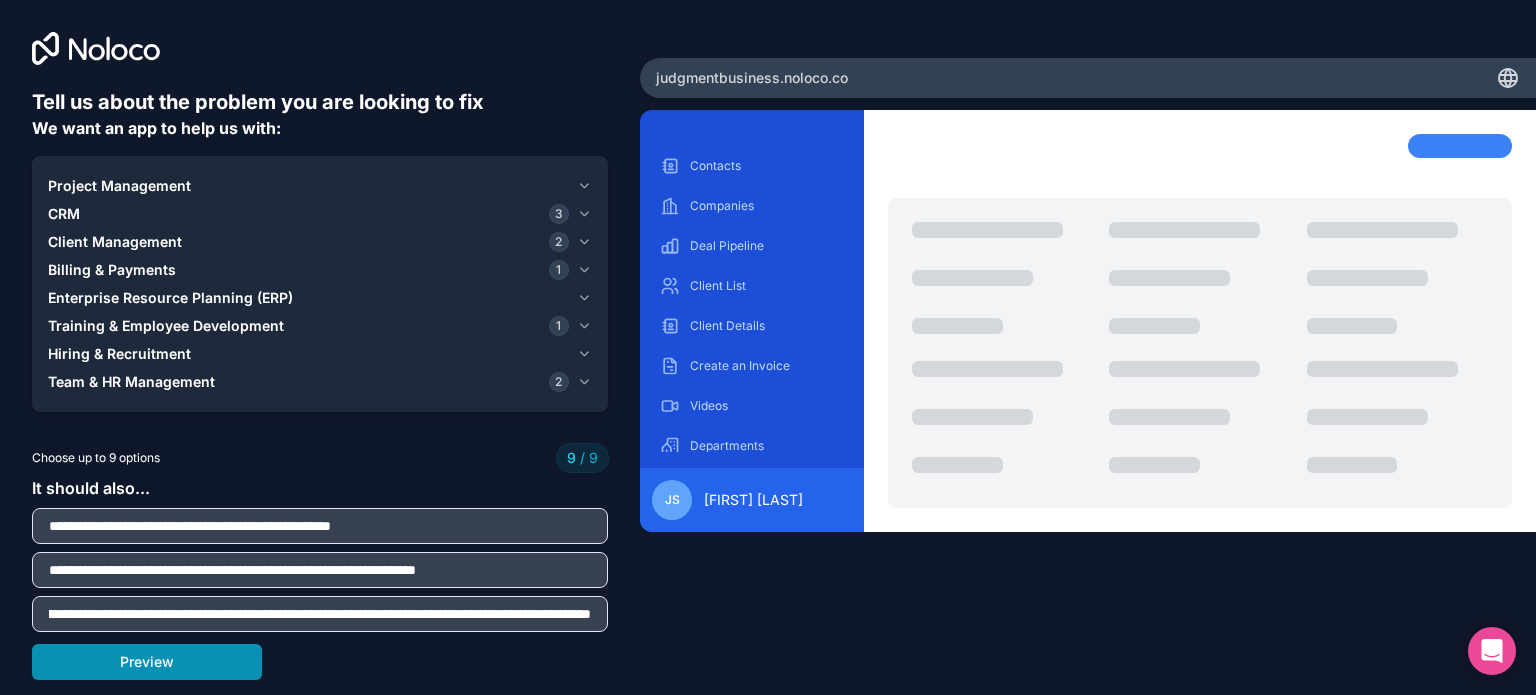 type on "**********" 